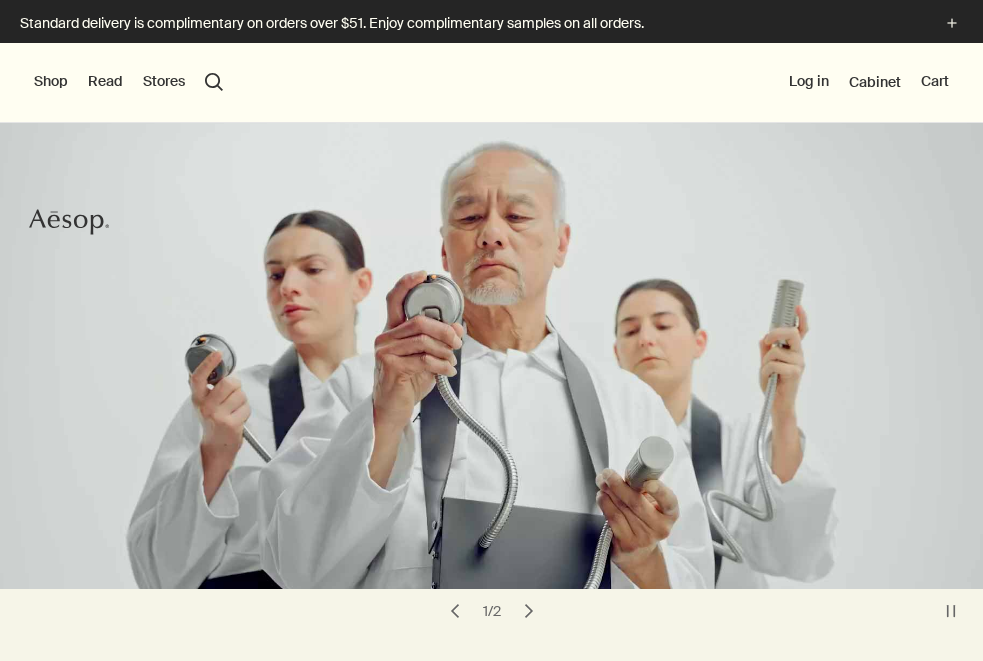 scroll, scrollTop: 0, scrollLeft: 0, axis: both 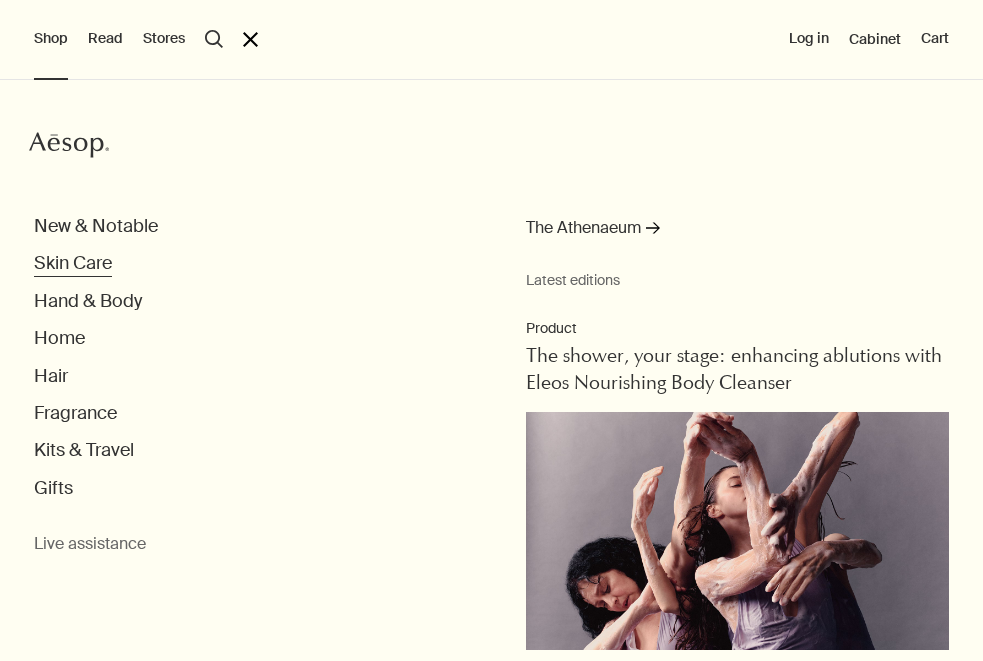 click on "Skin Care" at bounding box center (73, 263) 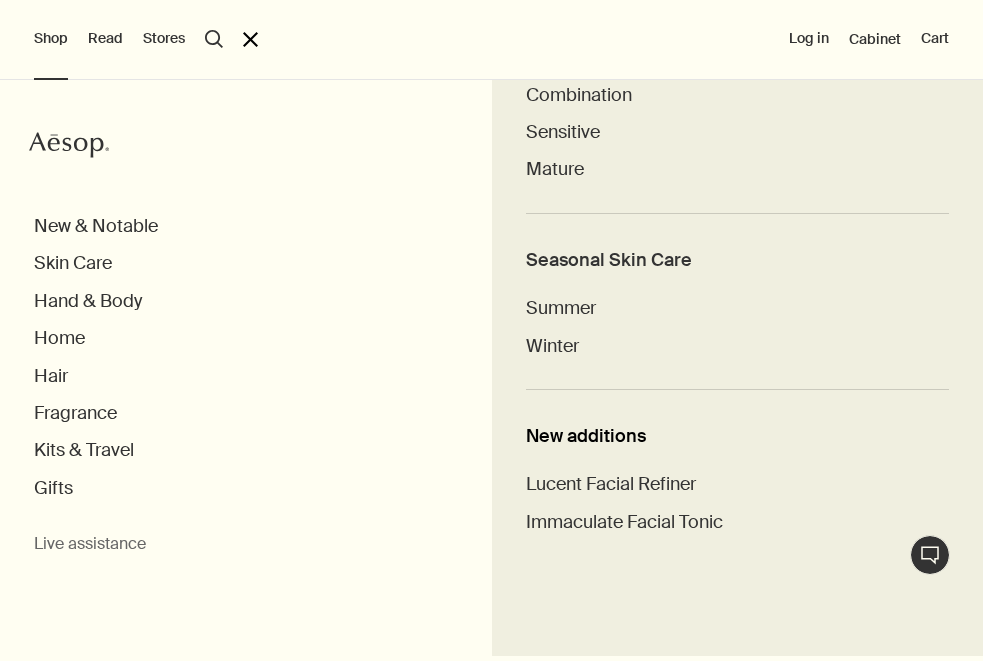 scroll, scrollTop: 1084, scrollLeft: 0, axis: vertical 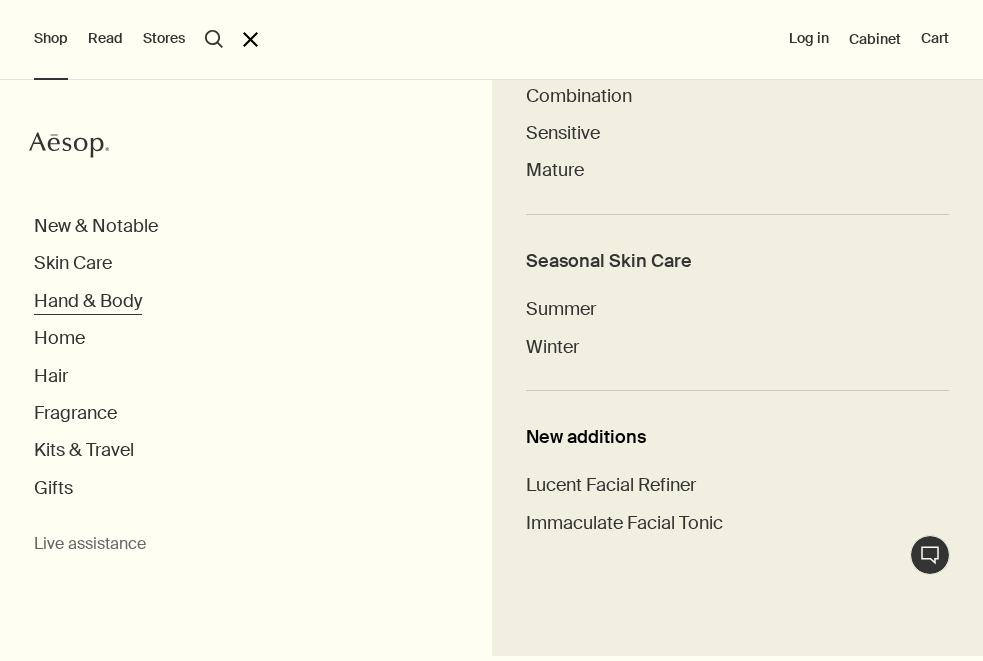 click on "Hand & Body" at bounding box center (88, 301) 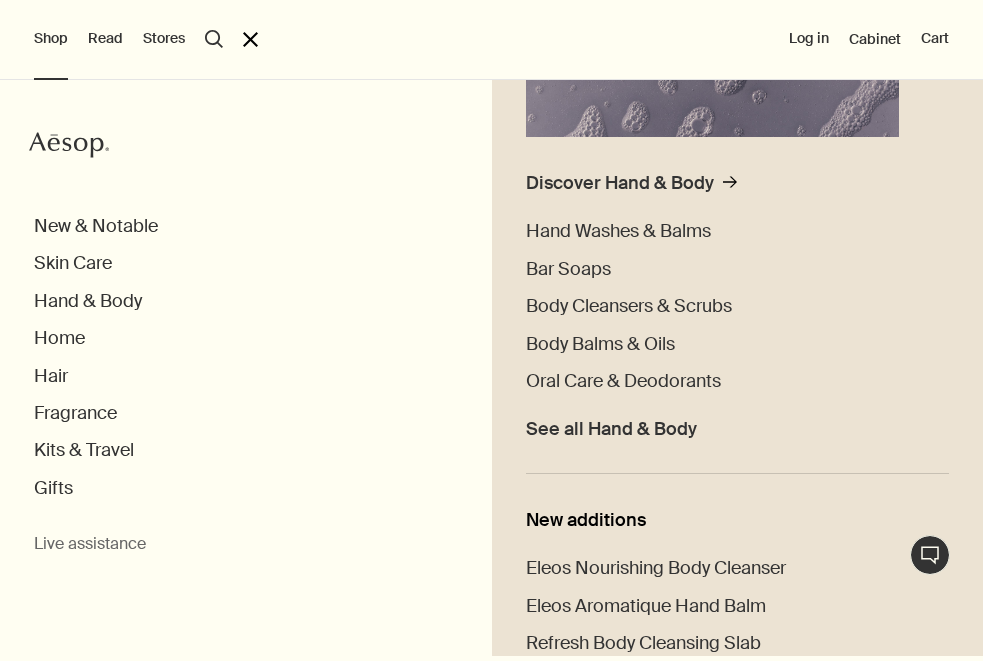 scroll, scrollTop: 389, scrollLeft: 0, axis: vertical 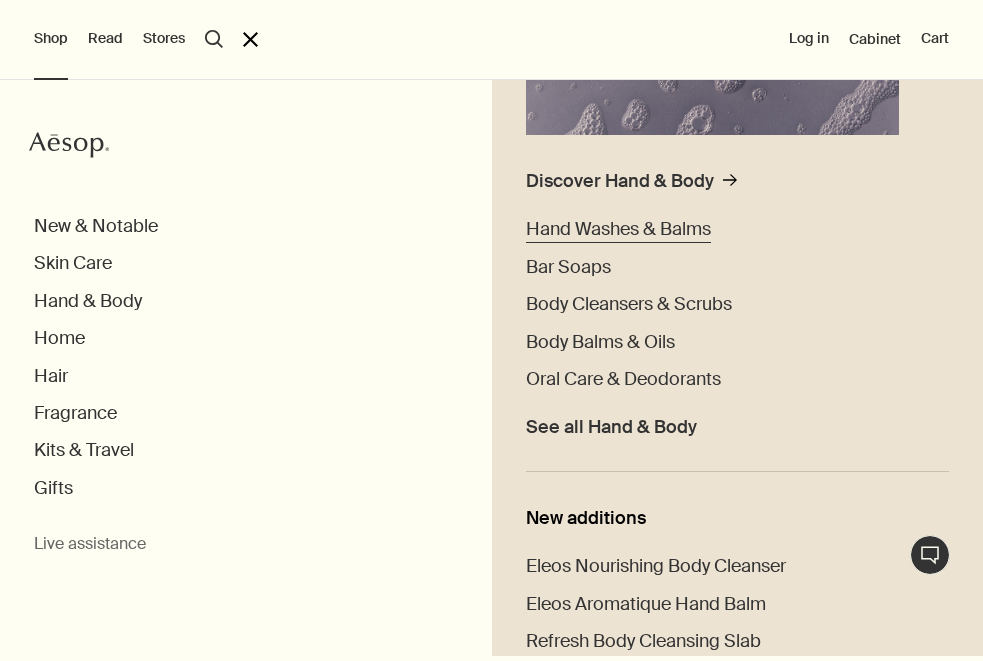 click on "Hand Washes & Balms" at bounding box center (618, 229) 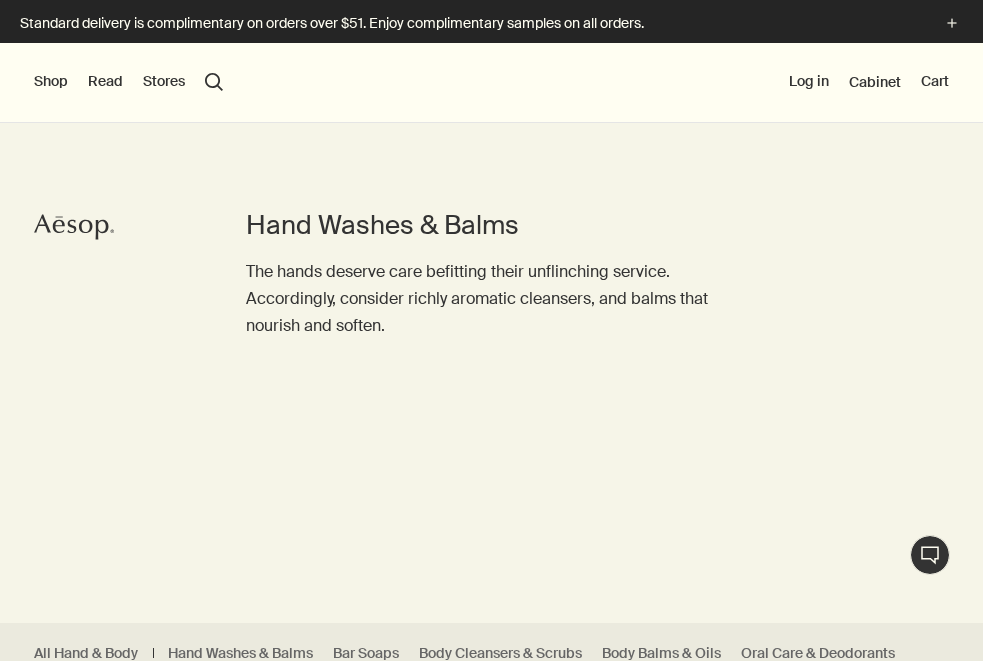 scroll, scrollTop: 0, scrollLeft: 0, axis: both 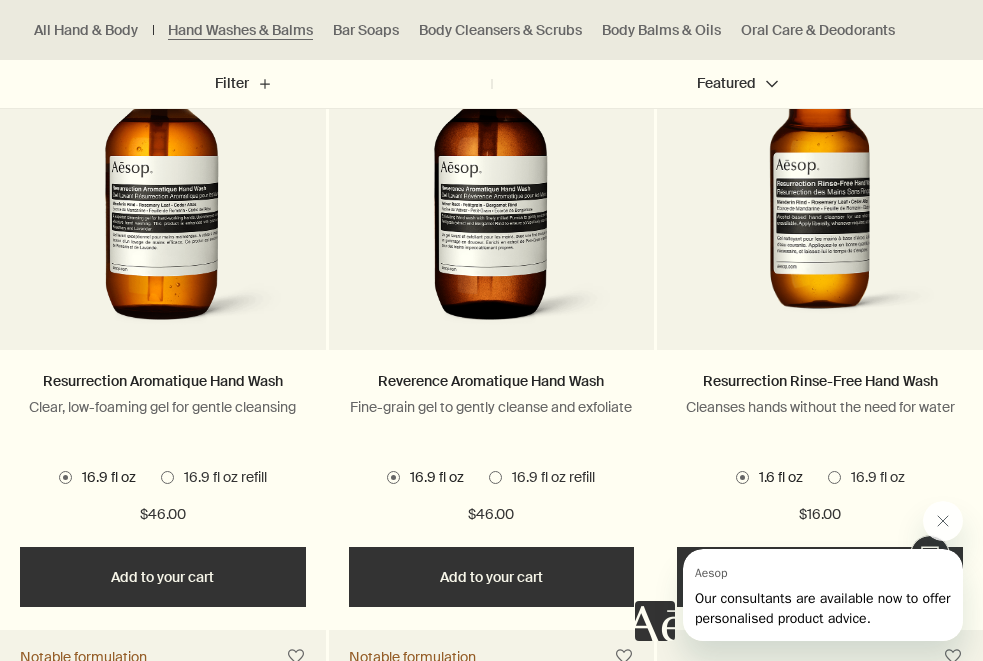 click at bounding box center [495, 477] 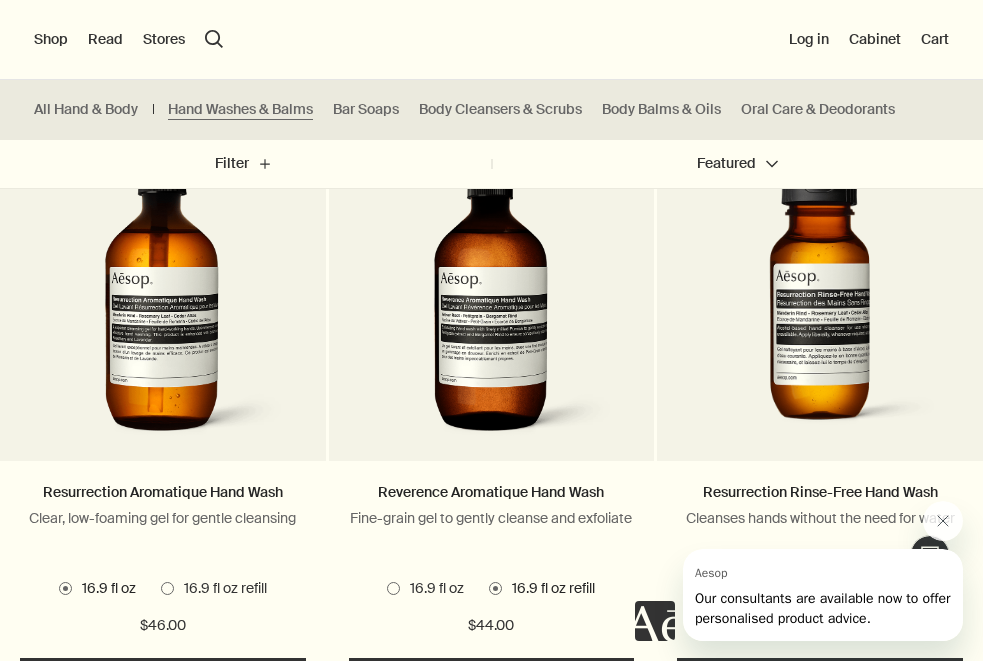 scroll, scrollTop: 1424, scrollLeft: 0, axis: vertical 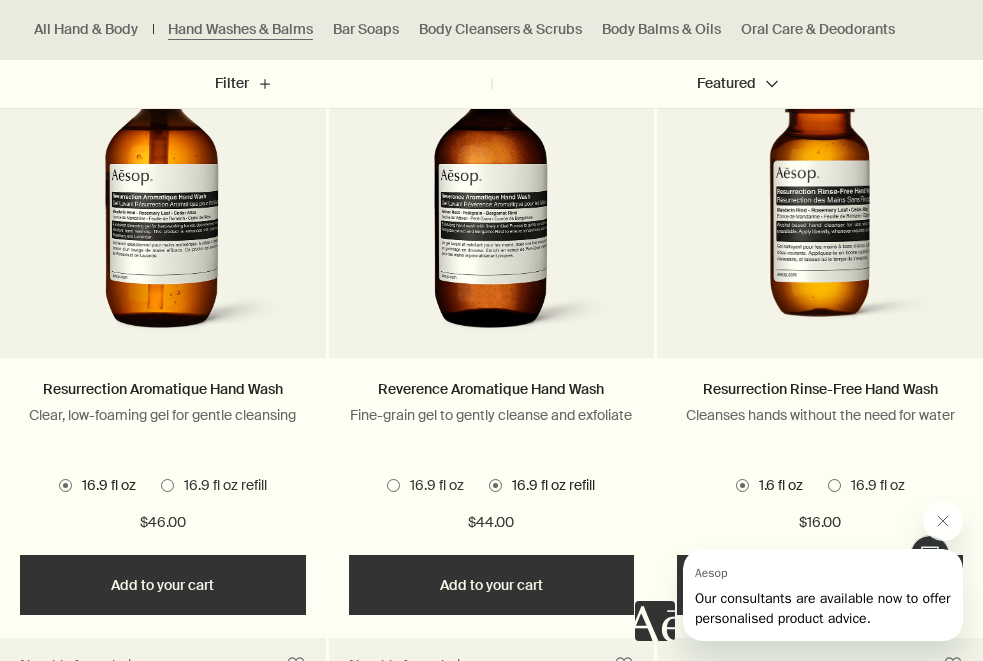 click at bounding box center [393, 485] 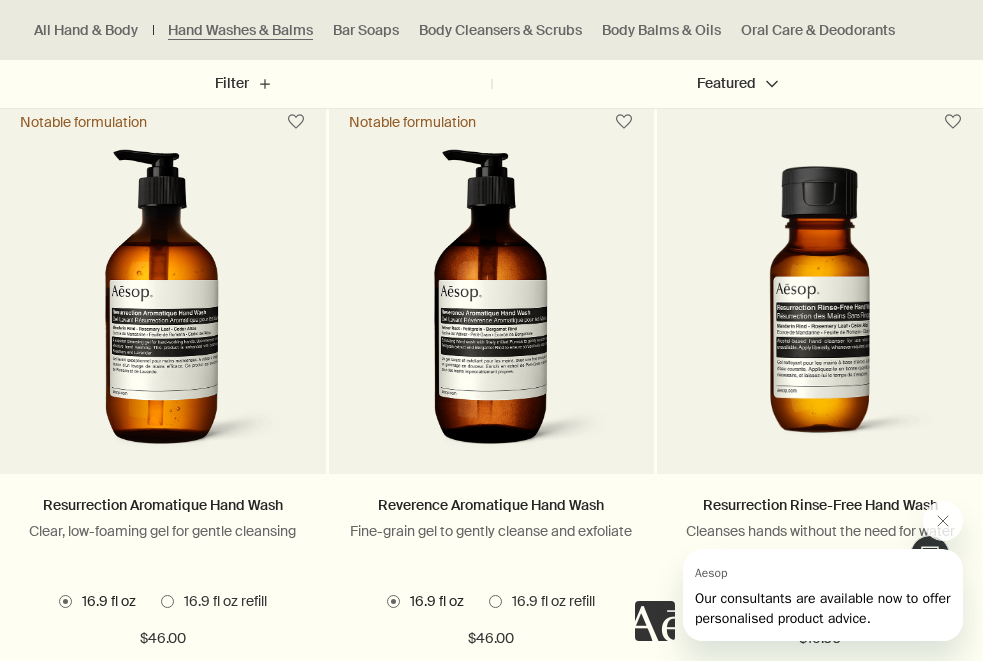 scroll, scrollTop: 1309, scrollLeft: 0, axis: vertical 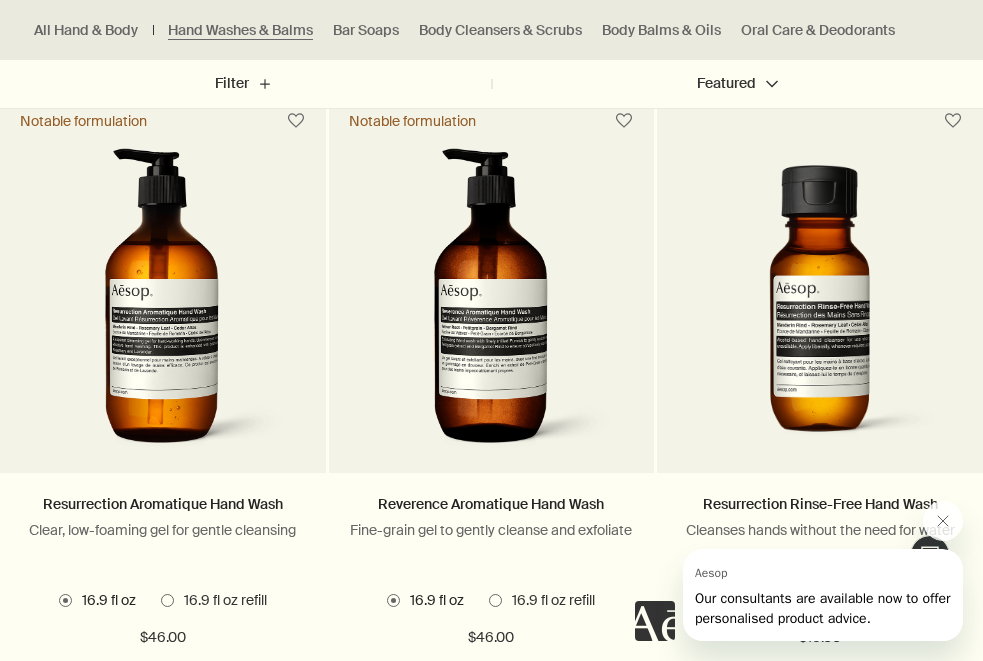 click on "Featured chevron" at bounding box center [738, 84] 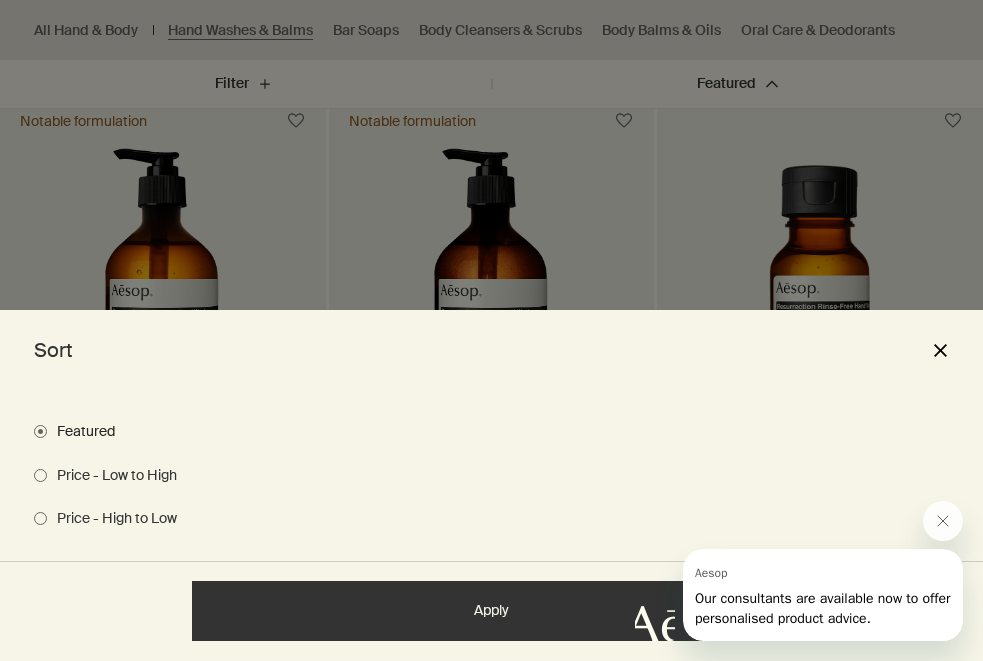 click on "close" at bounding box center (940, 350) 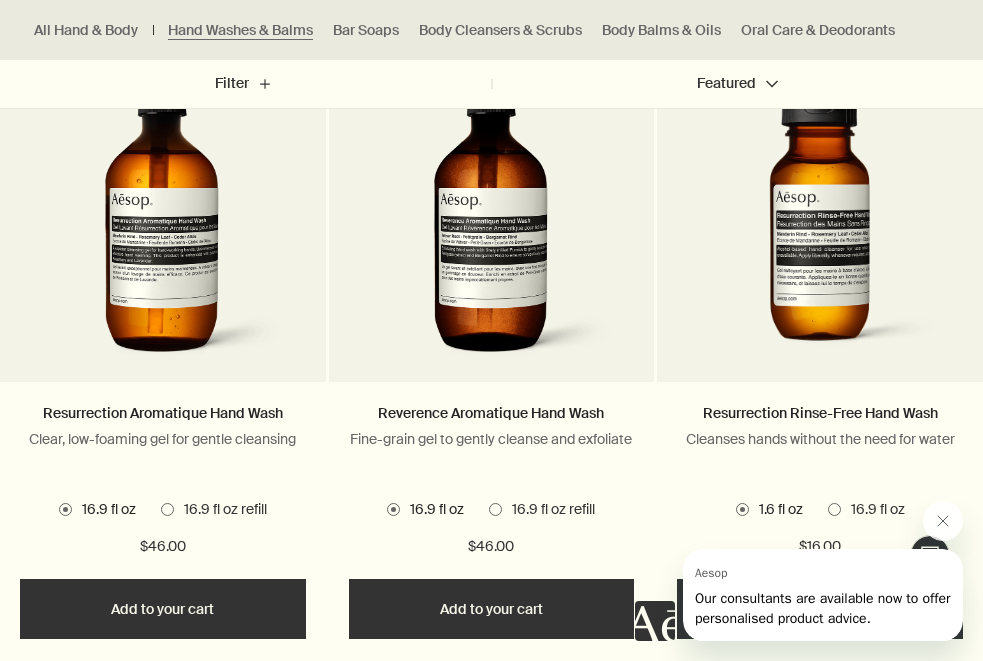 scroll, scrollTop: 1398, scrollLeft: 0, axis: vertical 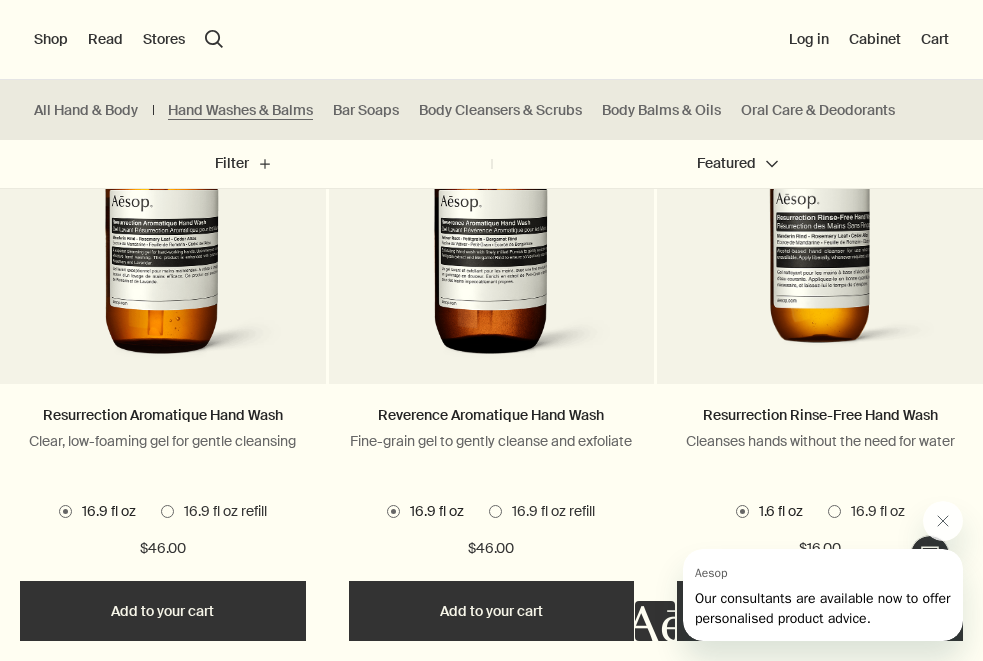 click on "Add Add to your cart" at bounding box center [163, 611] 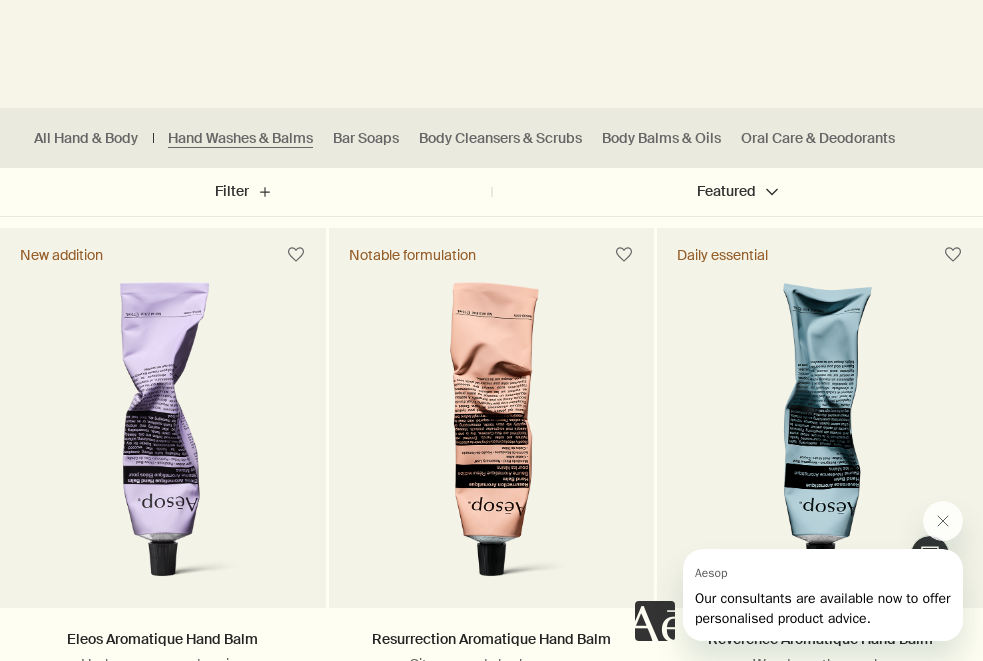 scroll, scrollTop: 515, scrollLeft: 0, axis: vertical 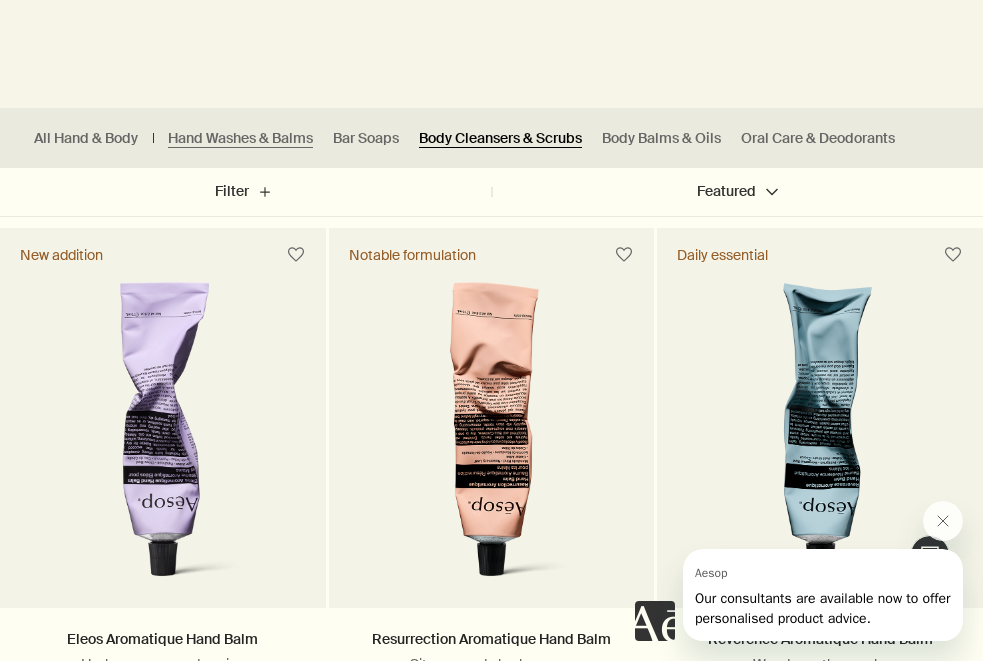 click on "Body Cleansers & Scrubs" at bounding box center [500, 138] 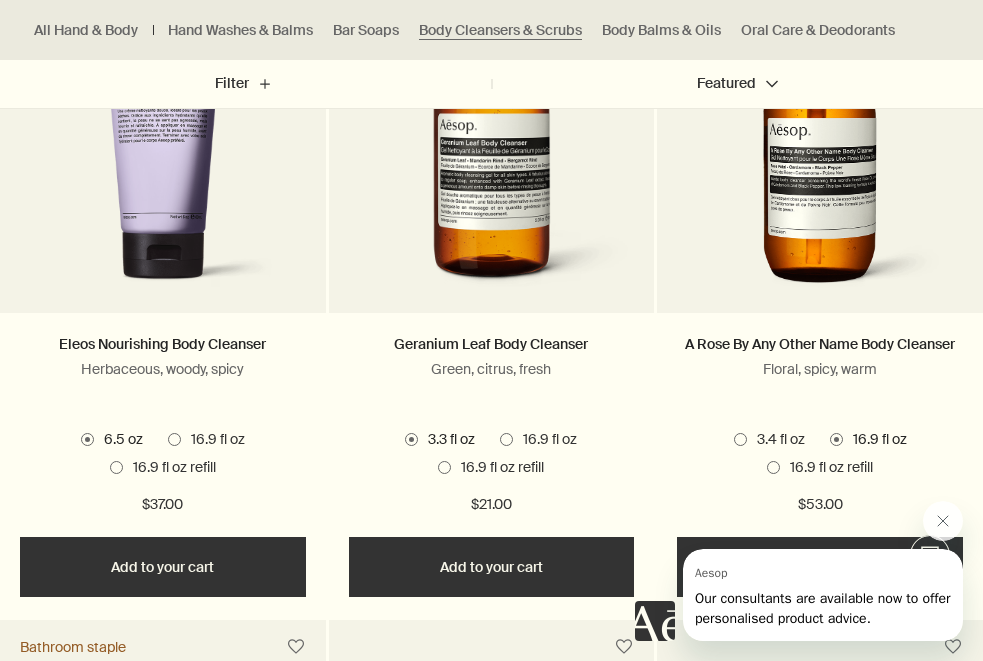 scroll, scrollTop: 856, scrollLeft: 0, axis: vertical 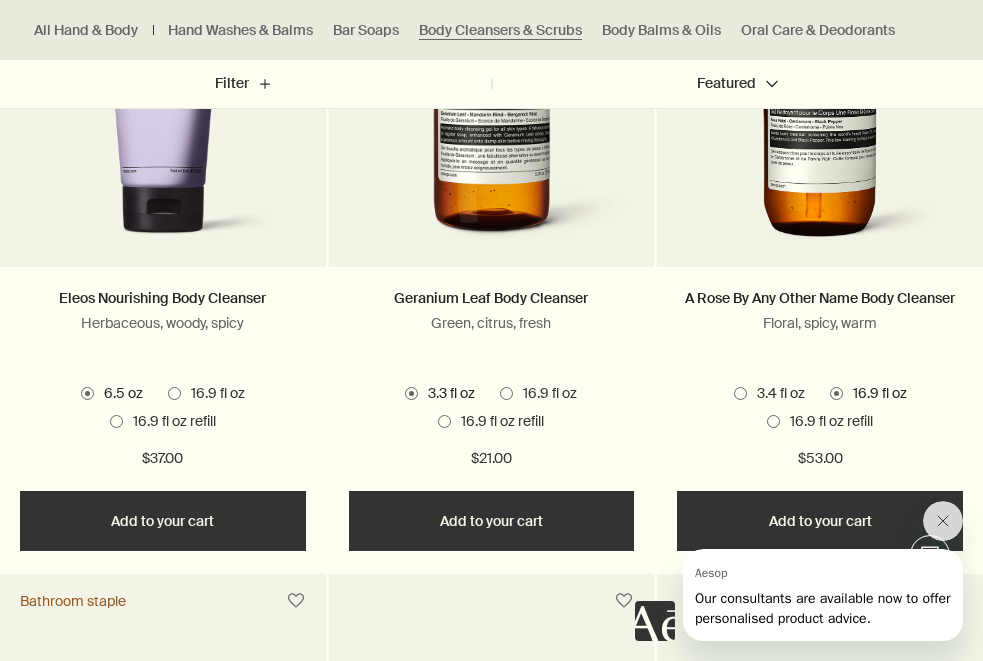 click at bounding box center (506, 393) 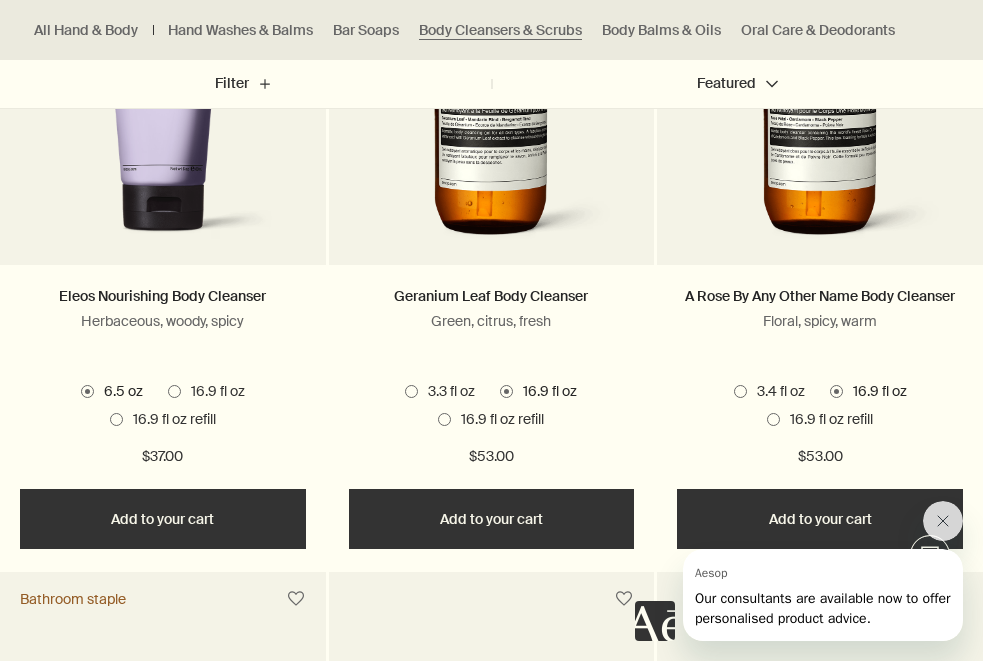 scroll, scrollTop: 862, scrollLeft: 0, axis: vertical 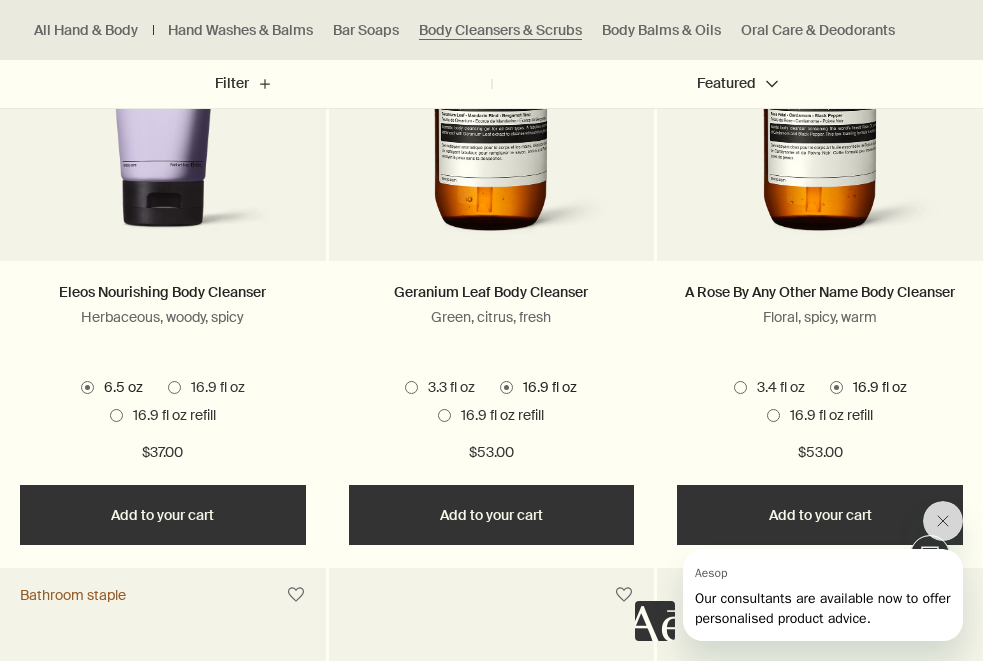 click on "Add Add to your cart" at bounding box center [492, 515] 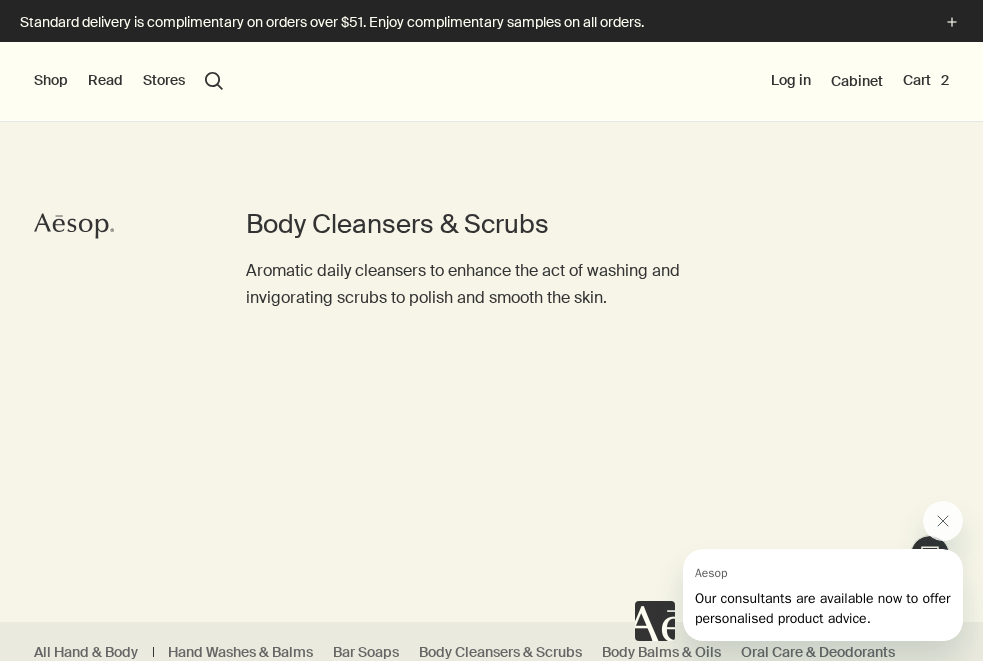 scroll, scrollTop: 378, scrollLeft: 0, axis: vertical 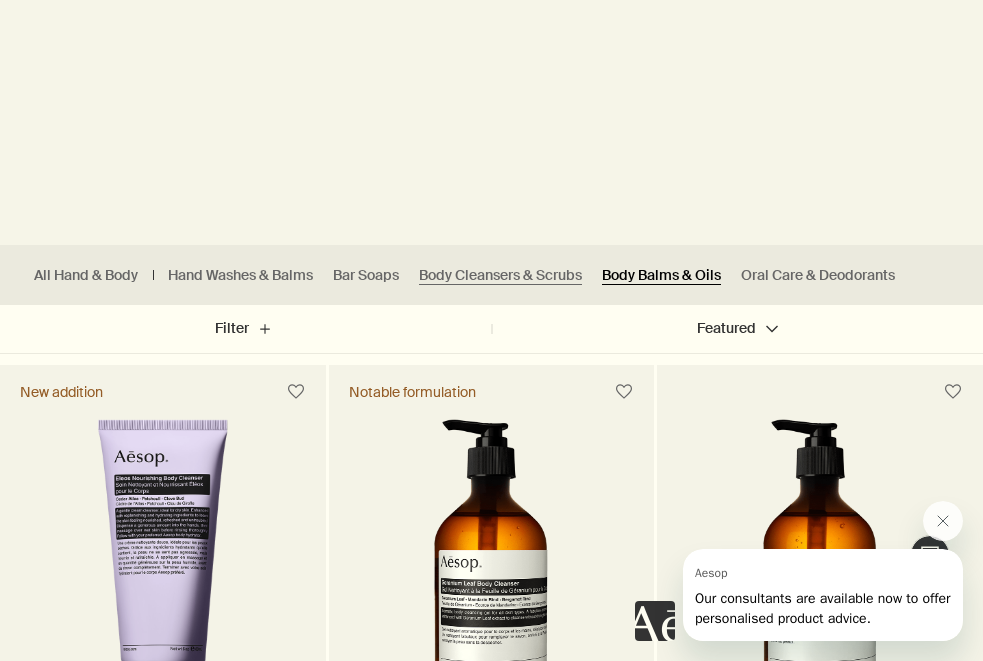 click on "Body Balms & Oils" at bounding box center [661, 275] 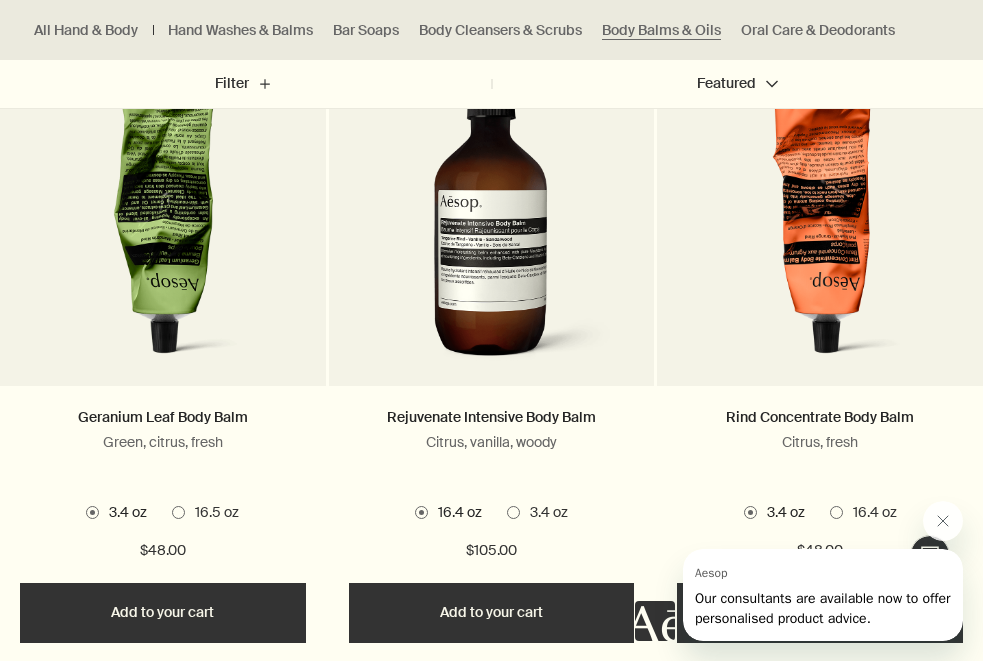 scroll, scrollTop: 738, scrollLeft: 0, axis: vertical 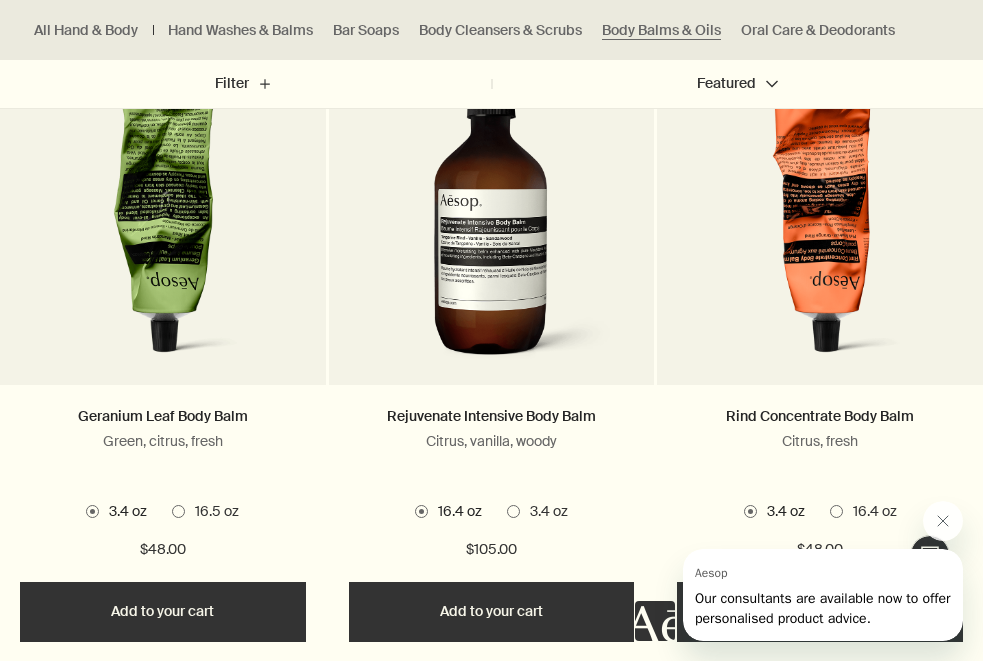 click on "16.5 oz" at bounding box center [205, 512] 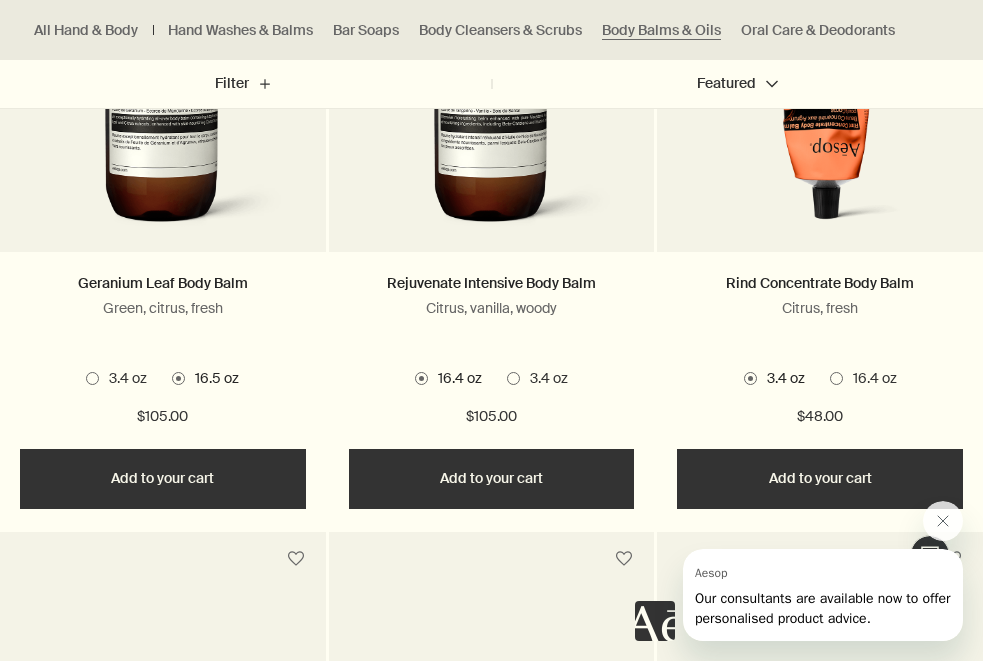 scroll, scrollTop: 873, scrollLeft: 0, axis: vertical 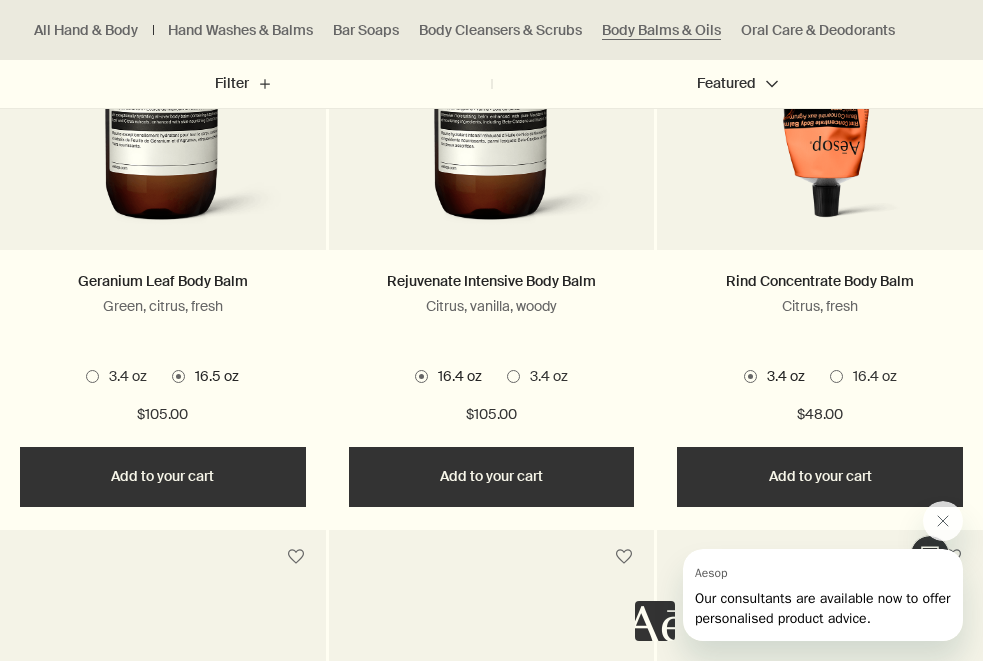 click on "16.5 oz" at bounding box center (212, 377) 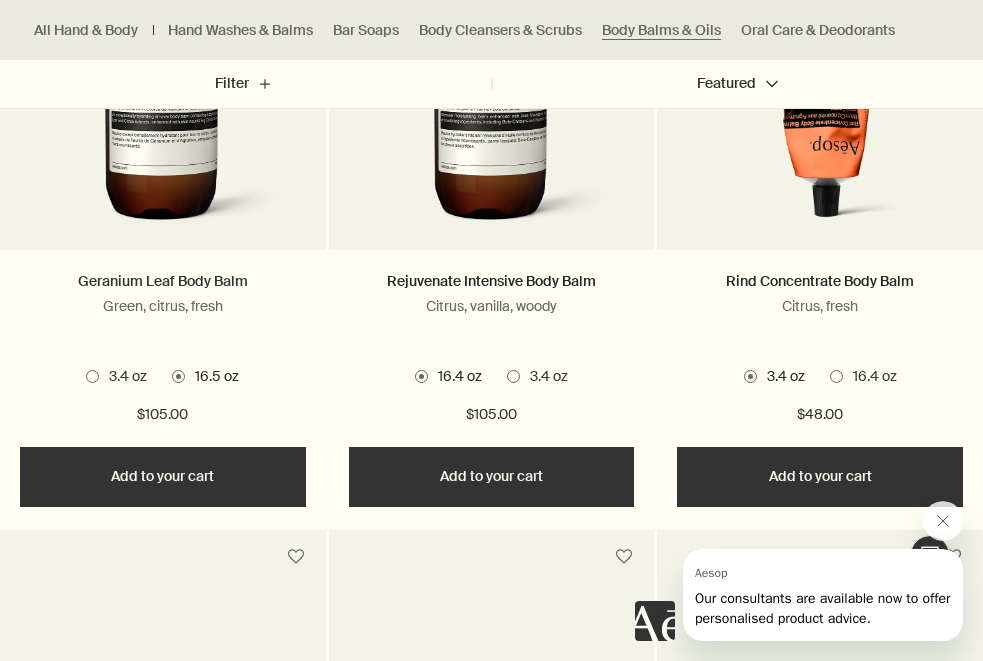 click on "Geranium Leaf Body Balm" at bounding box center (163, 281) 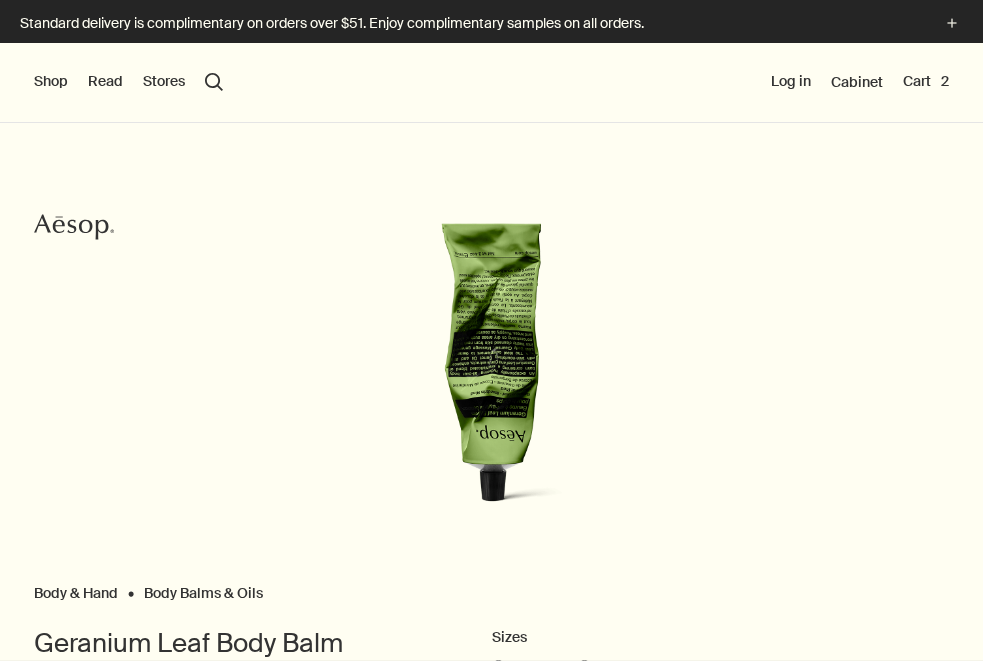 scroll, scrollTop: 0, scrollLeft: 0, axis: both 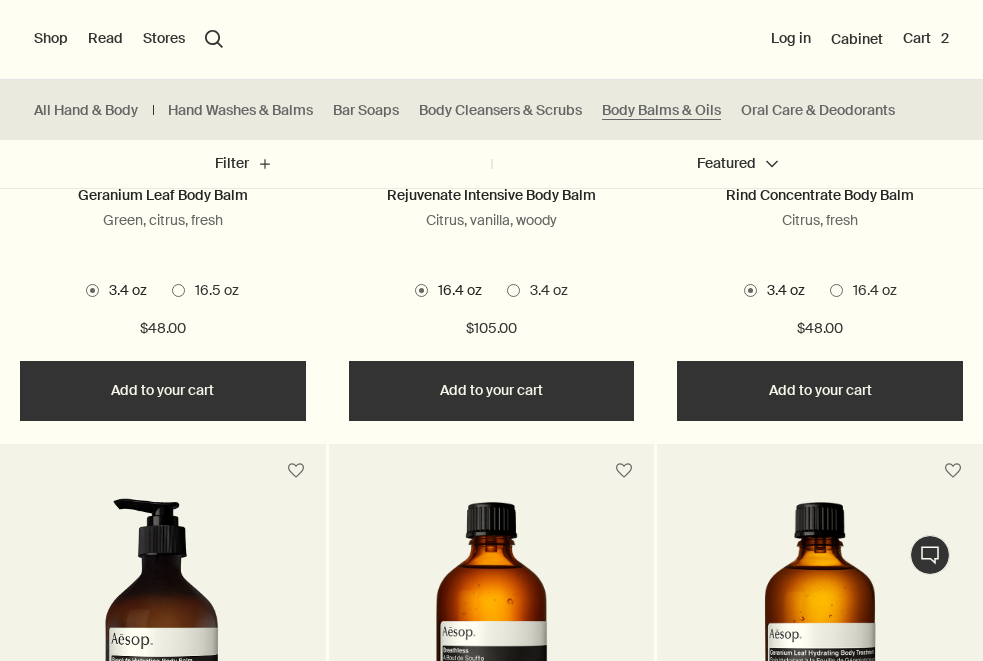 click at bounding box center [178, 290] 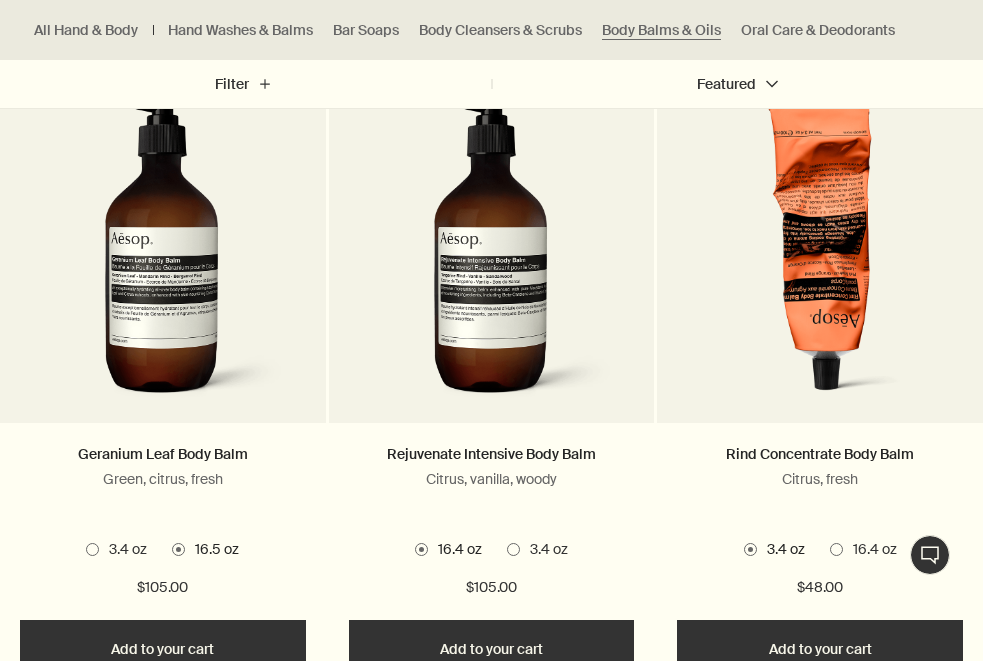 scroll, scrollTop: 741, scrollLeft: 0, axis: vertical 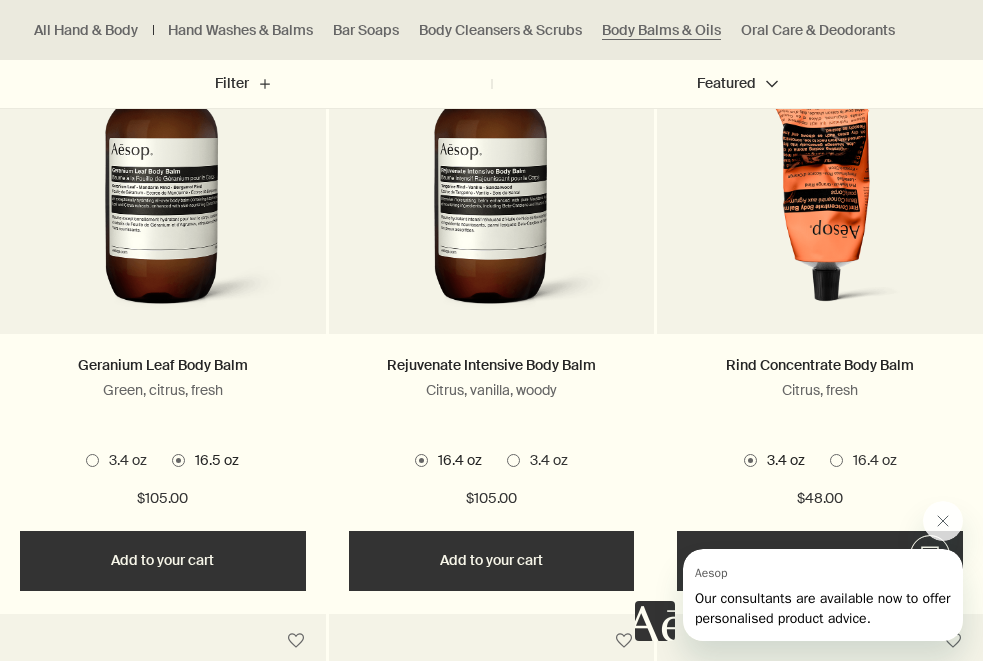click on "Add Add to your cart" at bounding box center [163, 561] 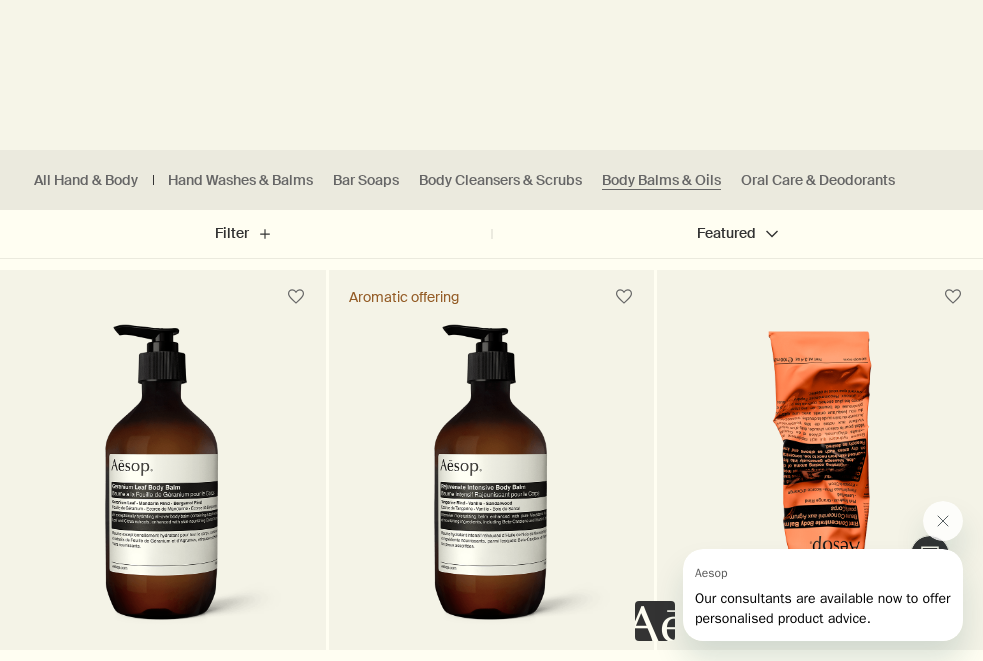 scroll, scrollTop: 477, scrollLeft: 0, axis: vertical 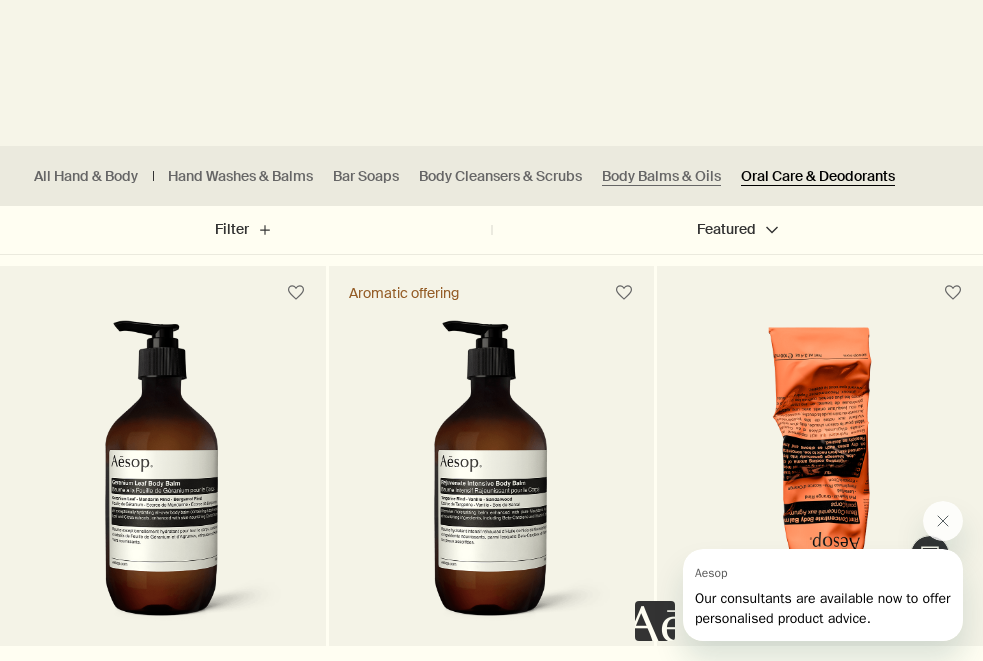 click on "Oral Care & Deodorants" at bounding box center (818, 176) 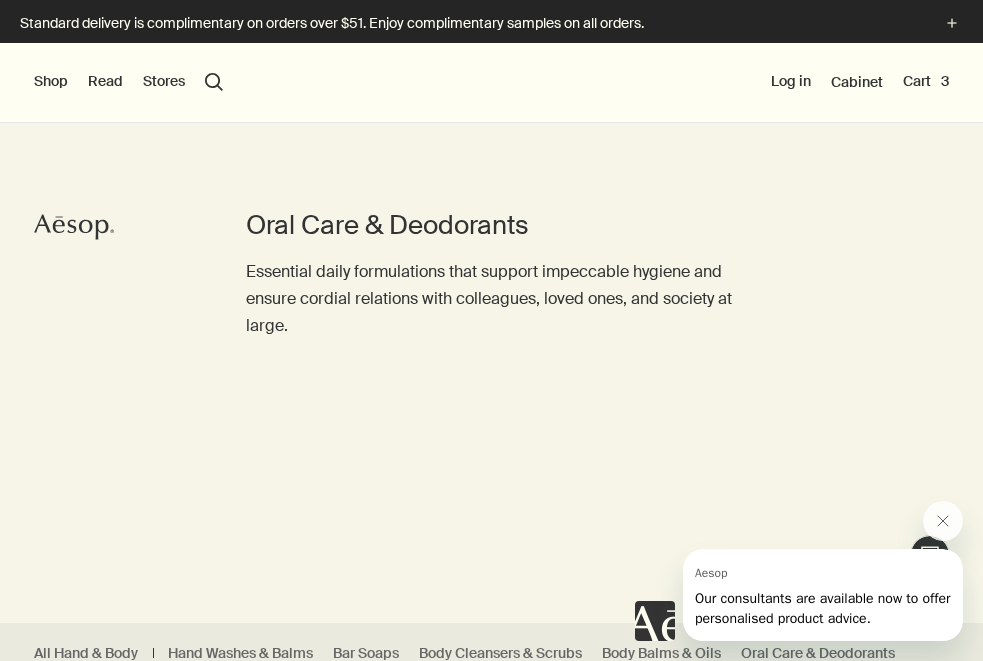 scroll, scrollTop: 0, scrollLeft: 0, axis: both 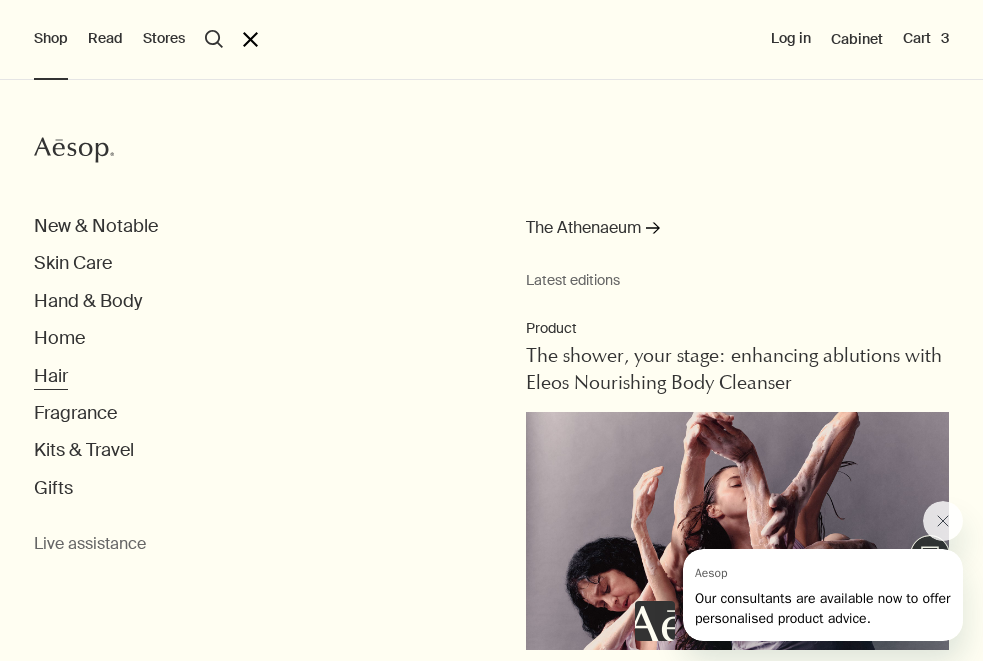 click on "Hair" at bounding box center (51, 376) 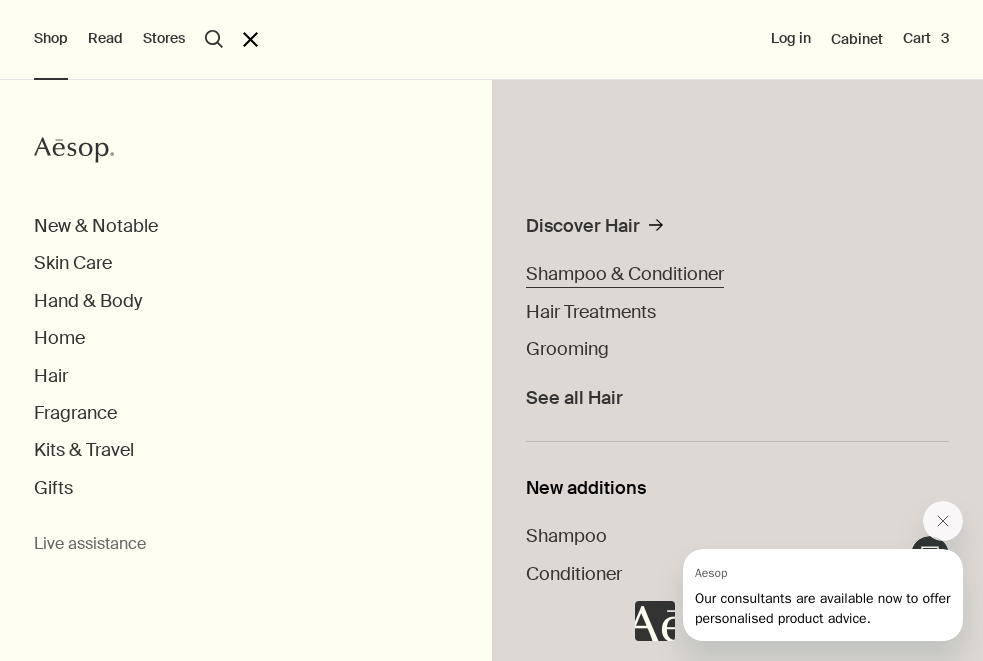click on "Shampoo & Conditioner" at bounding box center (625, 274) 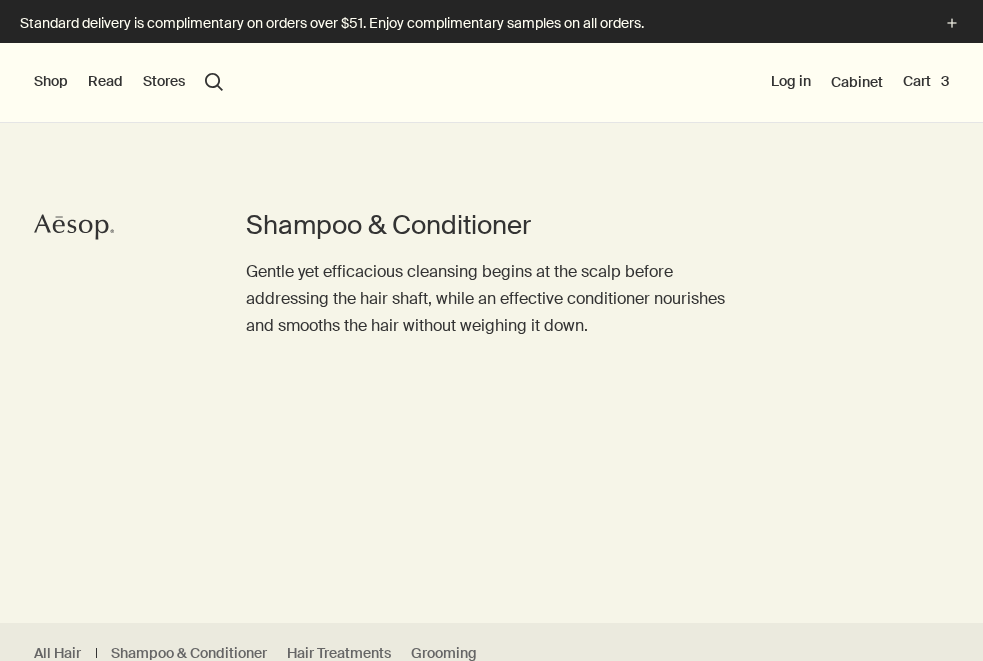 scroll, scrollTop: 0, scrollLeft: 0, axis: both 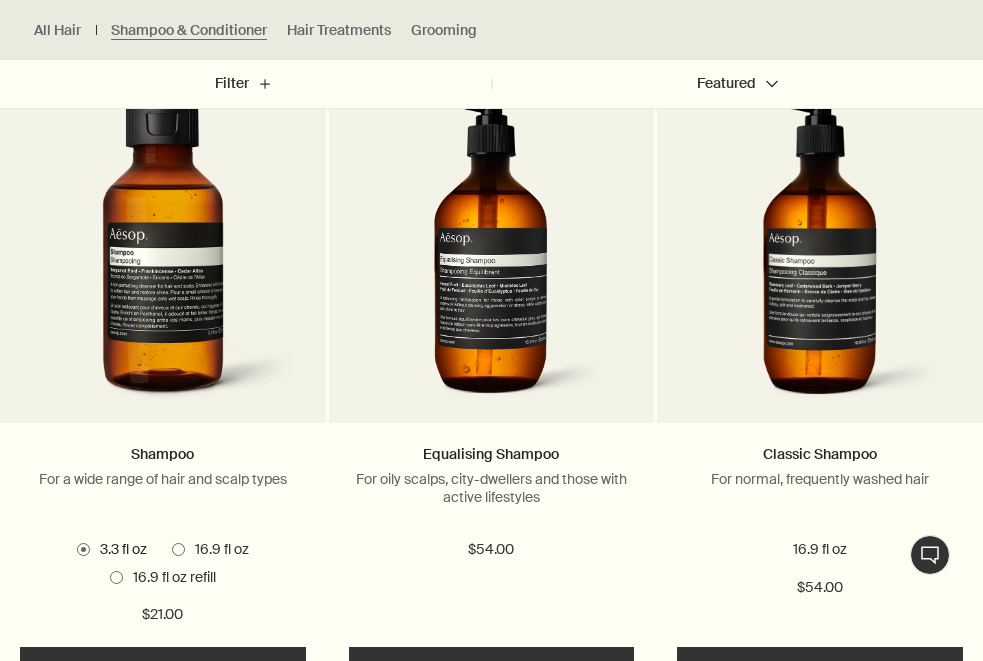 click at bounding box center [178, 549] 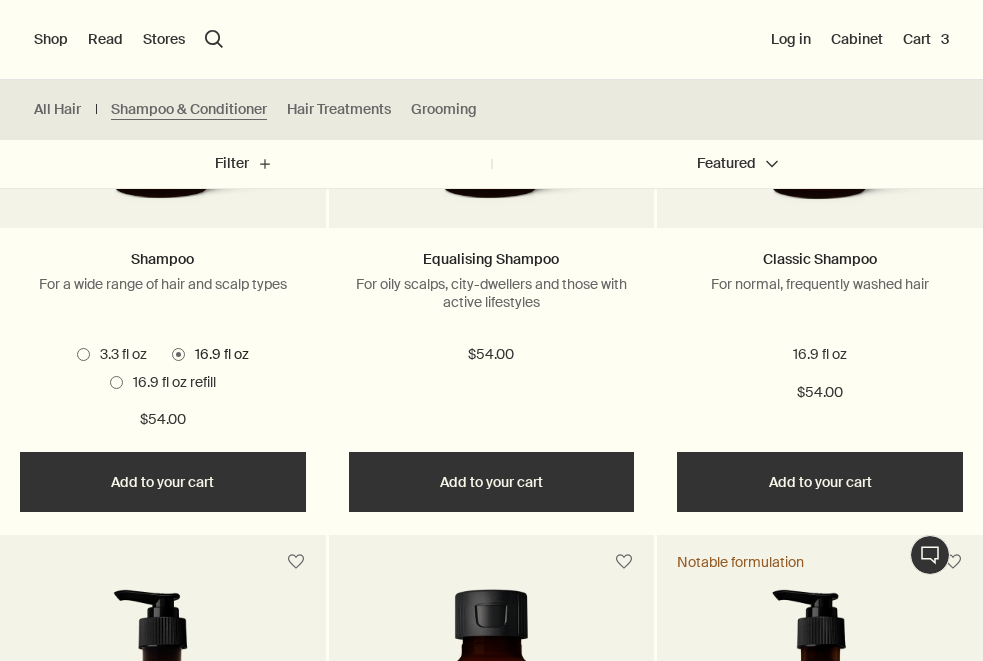 scroll, scrollTop: 863, scrollLeft: 0, axis: vertical 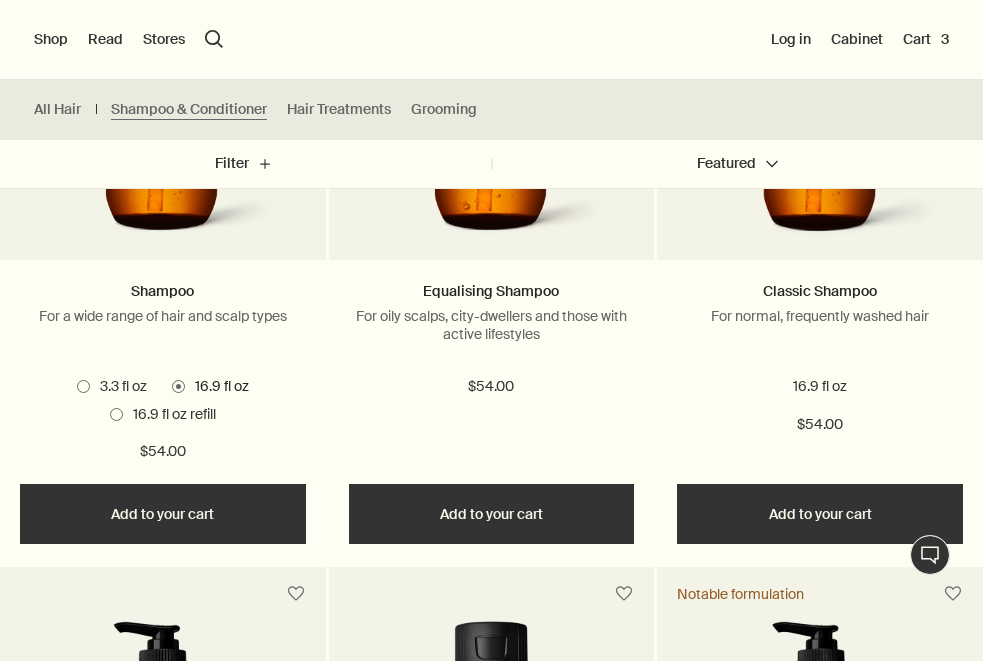 click on "Add Add to your cart" at bounding box center [820, 514] 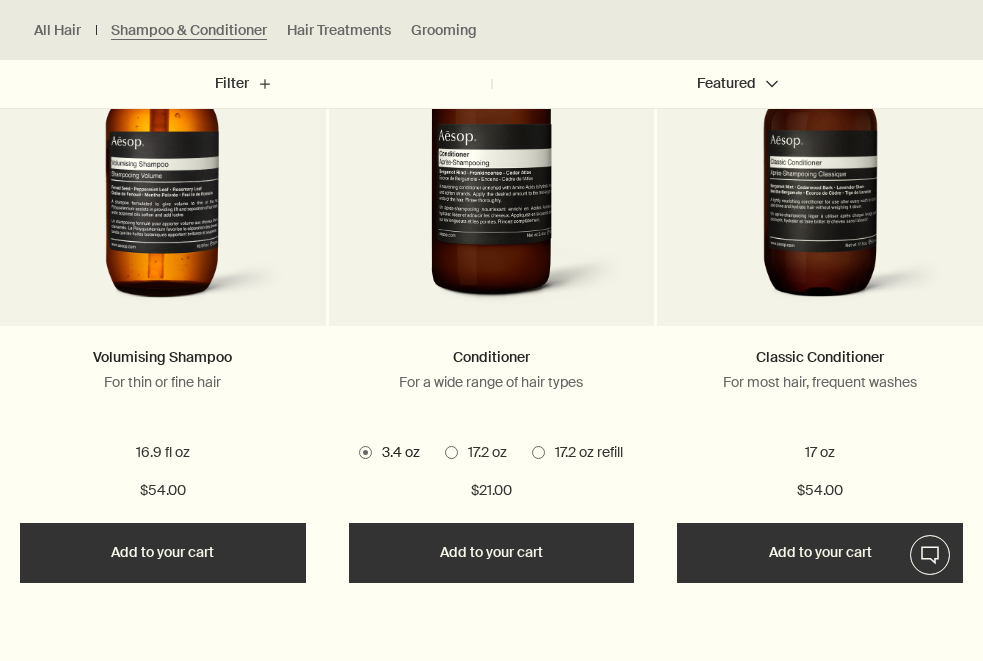 scroll, scrollTop: 1511, scrollLeft: 0, axis: vertical 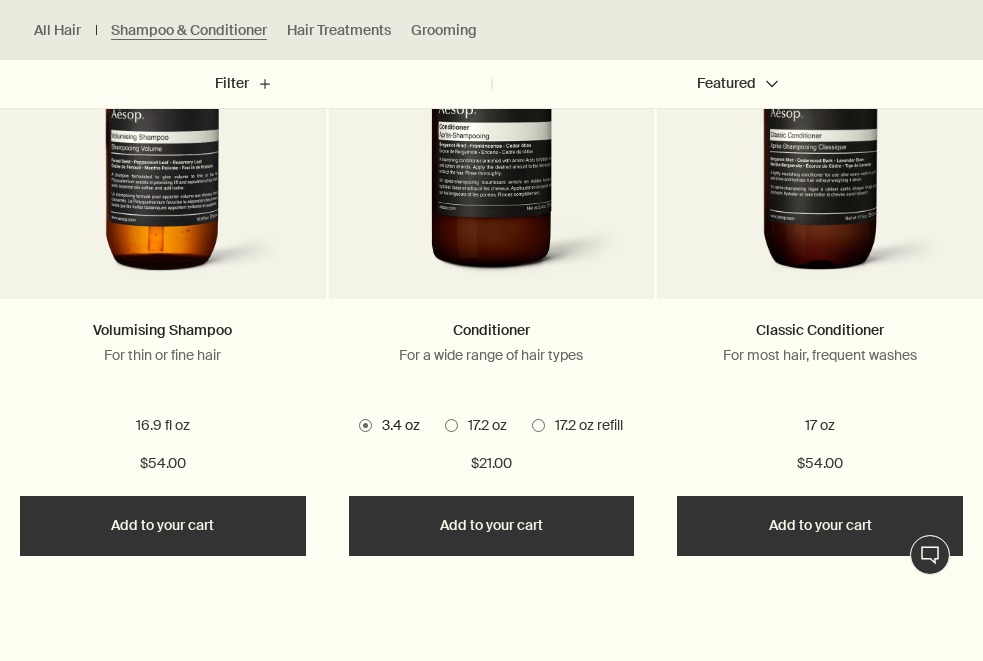 click on "Add Add to your cart" at bounding box center [820, 526] 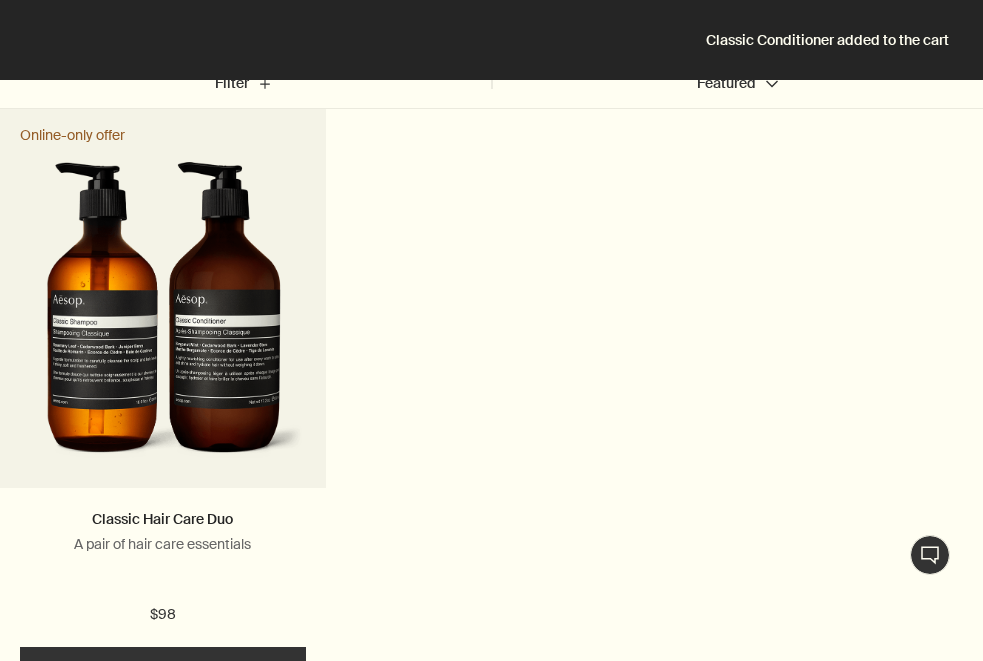 scroll, scrollTop: 1988, scrollLeft: 0, axis: vertical 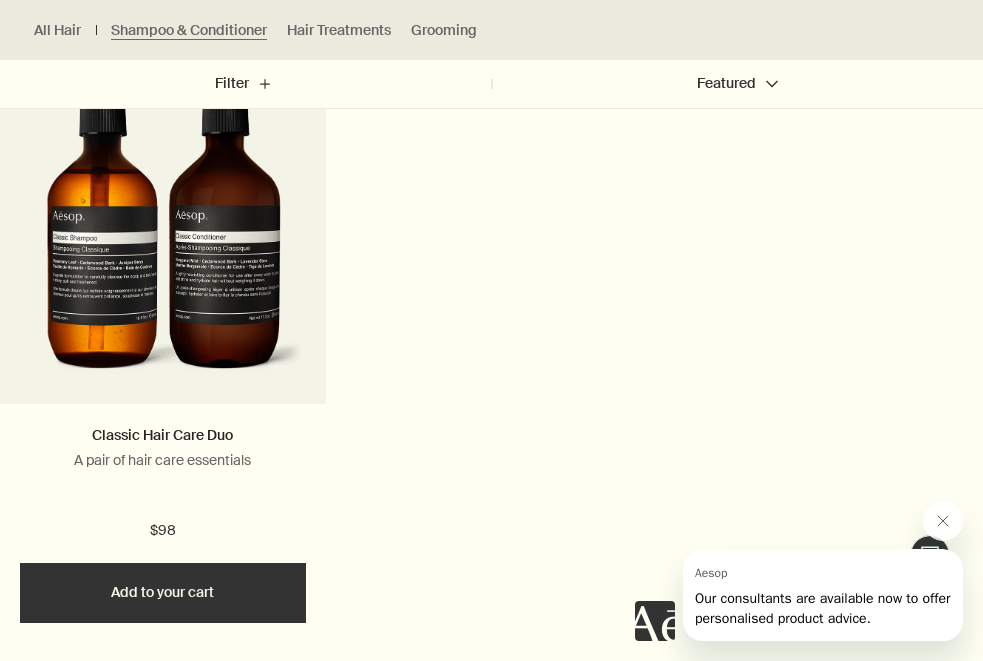 click on "Add Add to your cart" at bounding box center [163, 593] 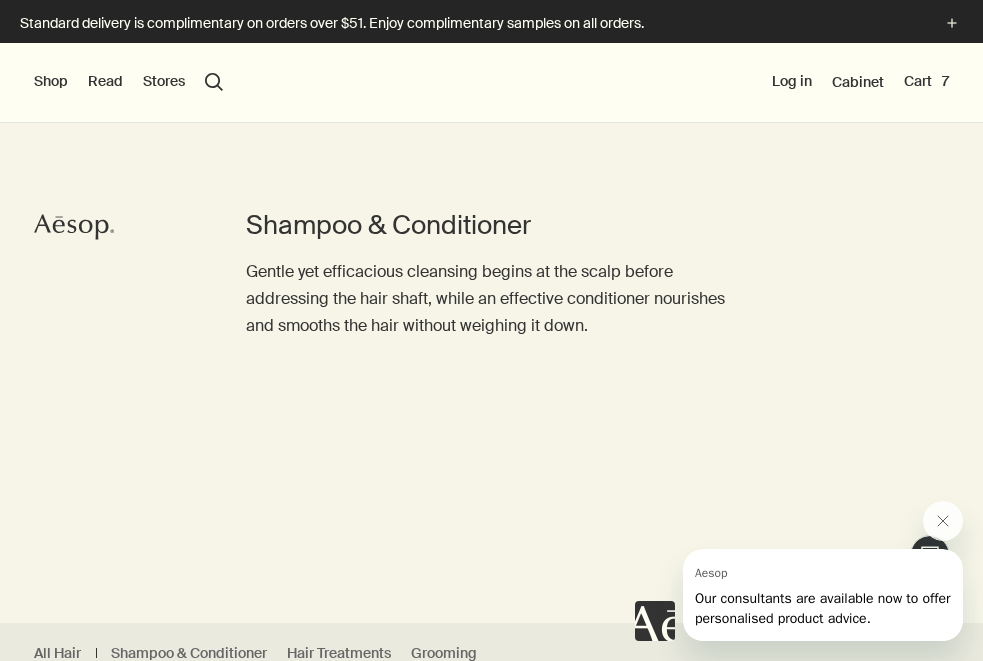 scroll, scrollTop: 0, scrollLeft: 0, axis: both 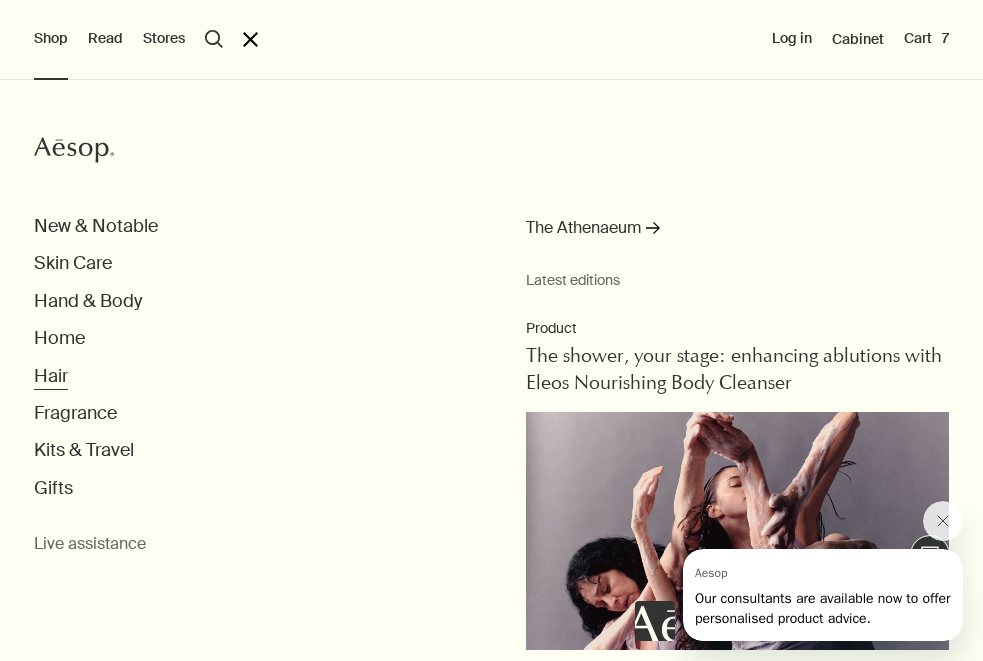 click on "Hair" at bounding box center [51, 376] 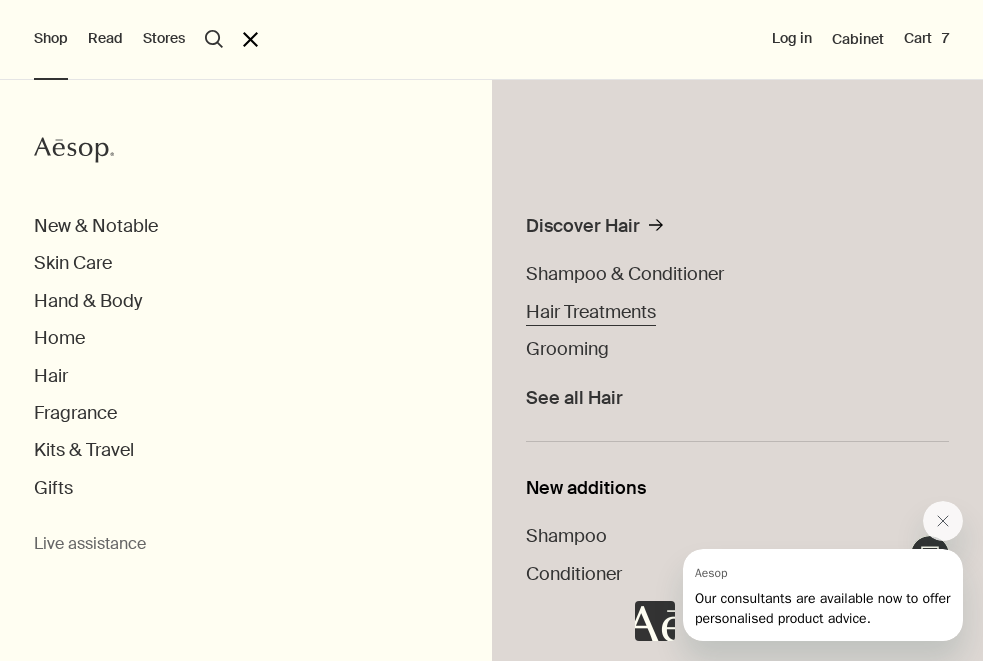 click on "Hair Treatments" at bounding box center [591, 312] 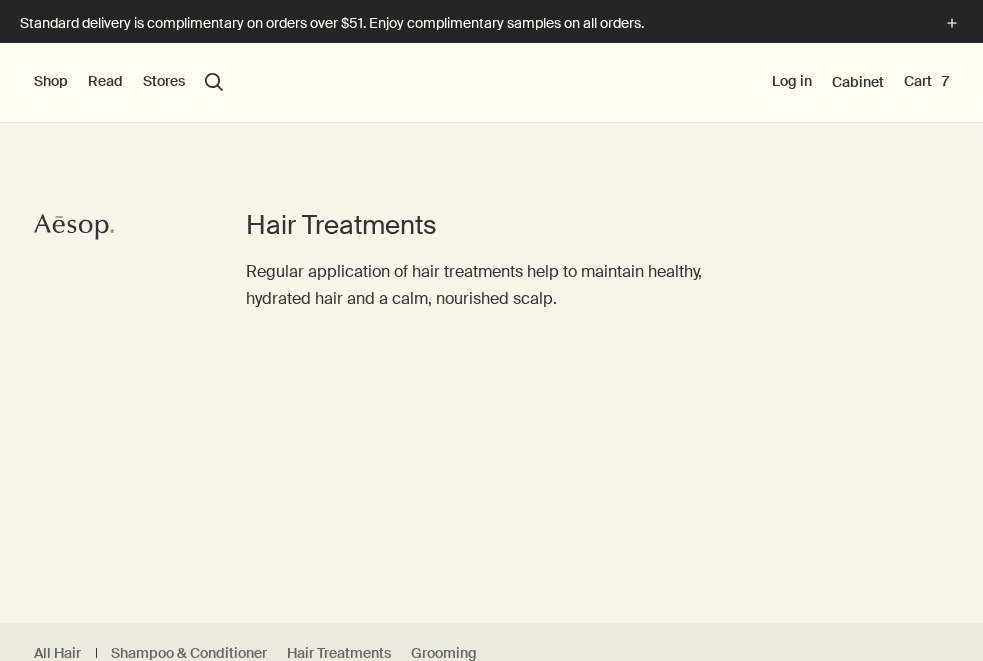scroll, scrollTop: 307, scrollLeft: 0, axis: vertical 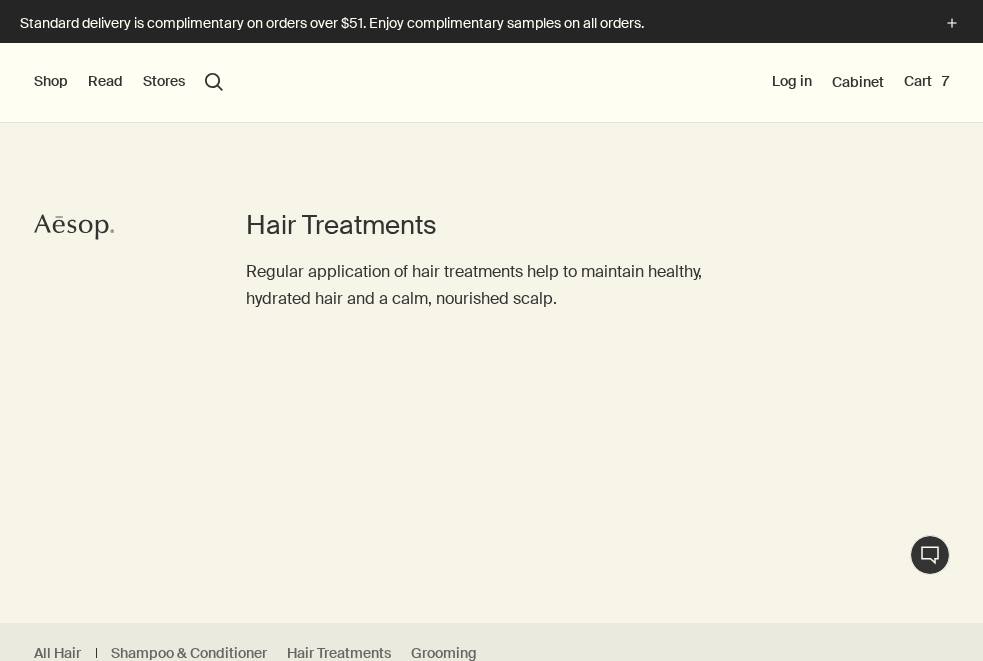 click on "Shop" at bounding box center (51, 82) 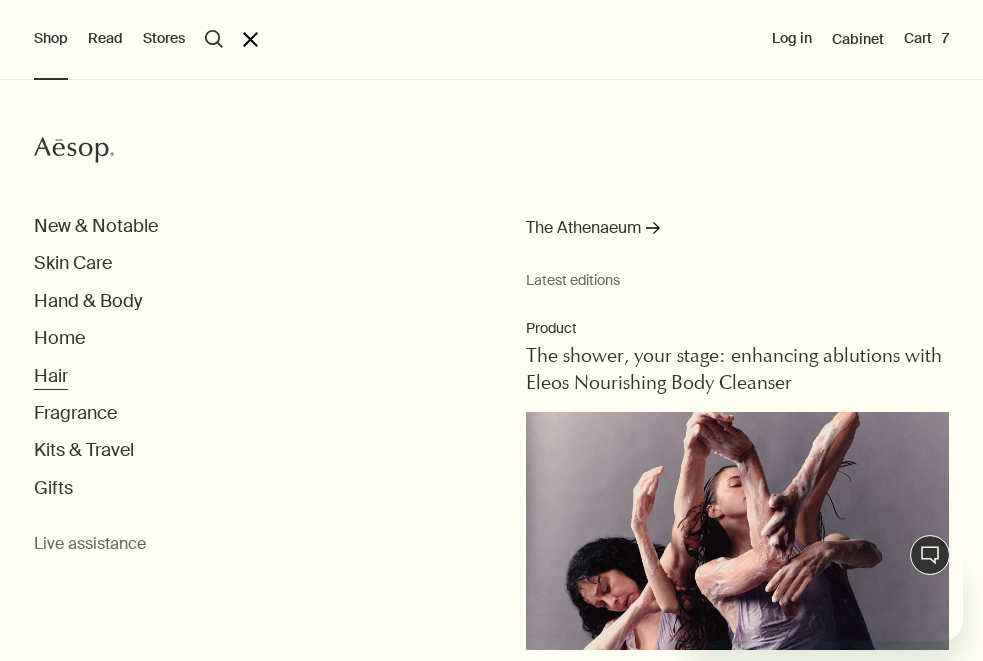scroll, scrollTop: 0, scrollLeft: 0, axis: both 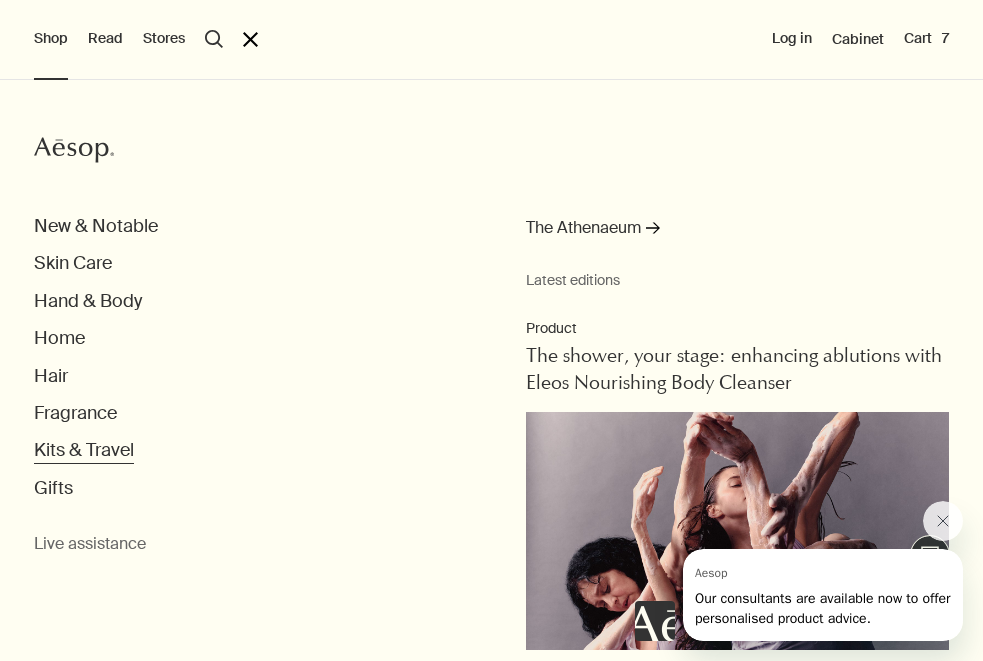 click on "Kits & Travel" at bounding box center [84, 450] 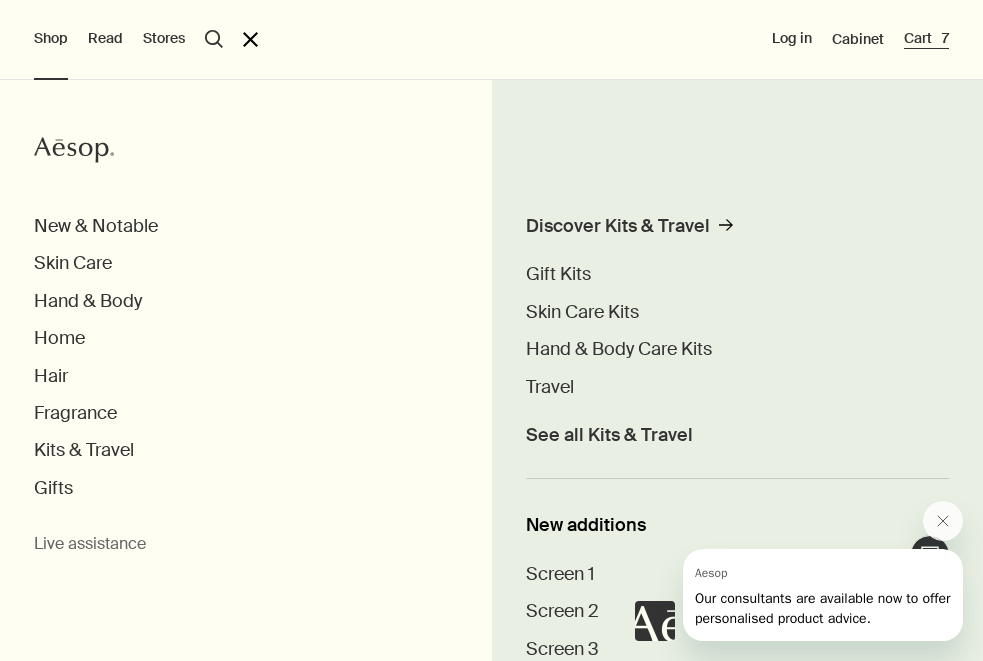 click on "Cart 7" at bounding box center [926, 39] 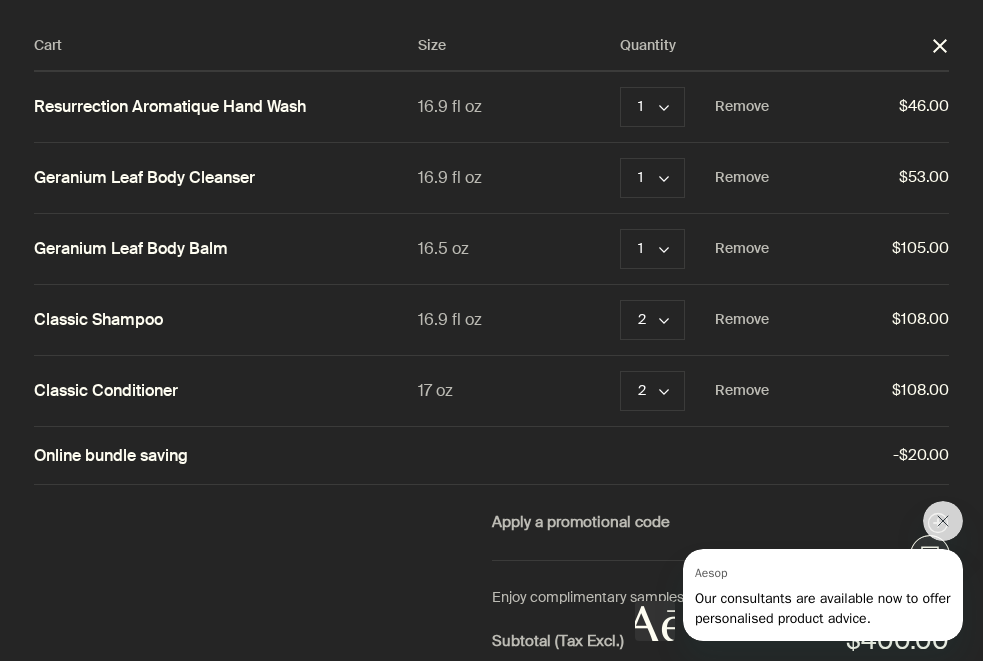 scroll, scrollTop: 0, scrollLeft: 0, axis: both 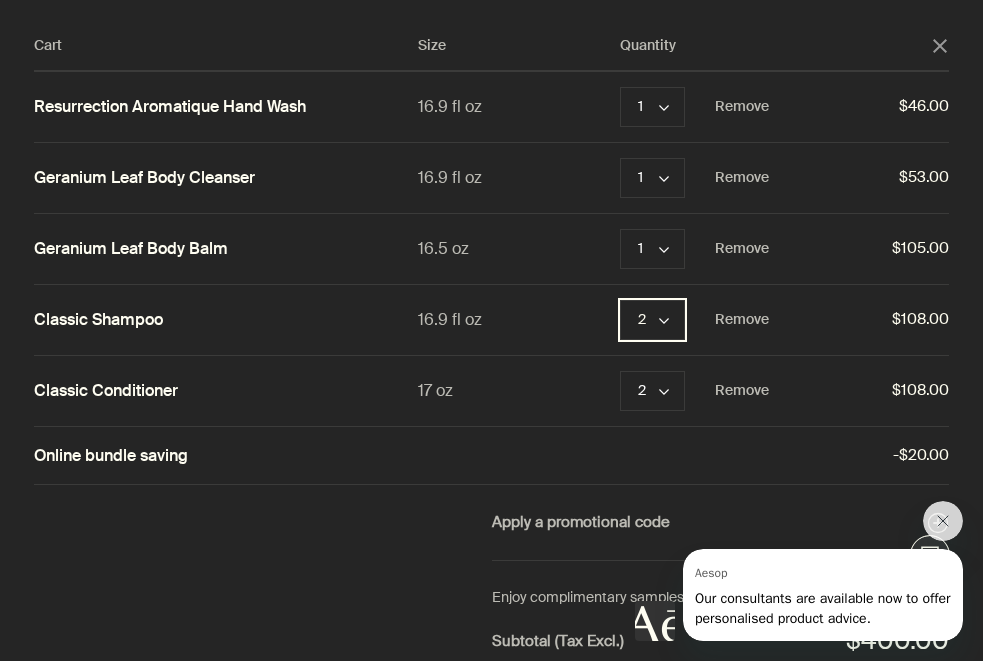 click on "2 chevron" at bounding box center (652, 320) 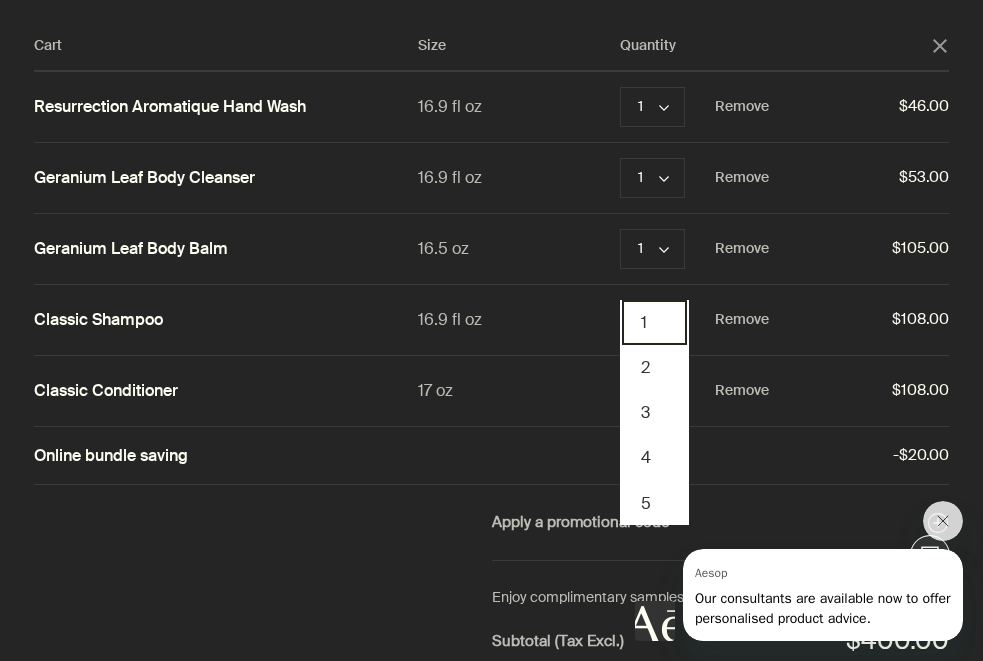click on "1" at bounding box center (654, 322) 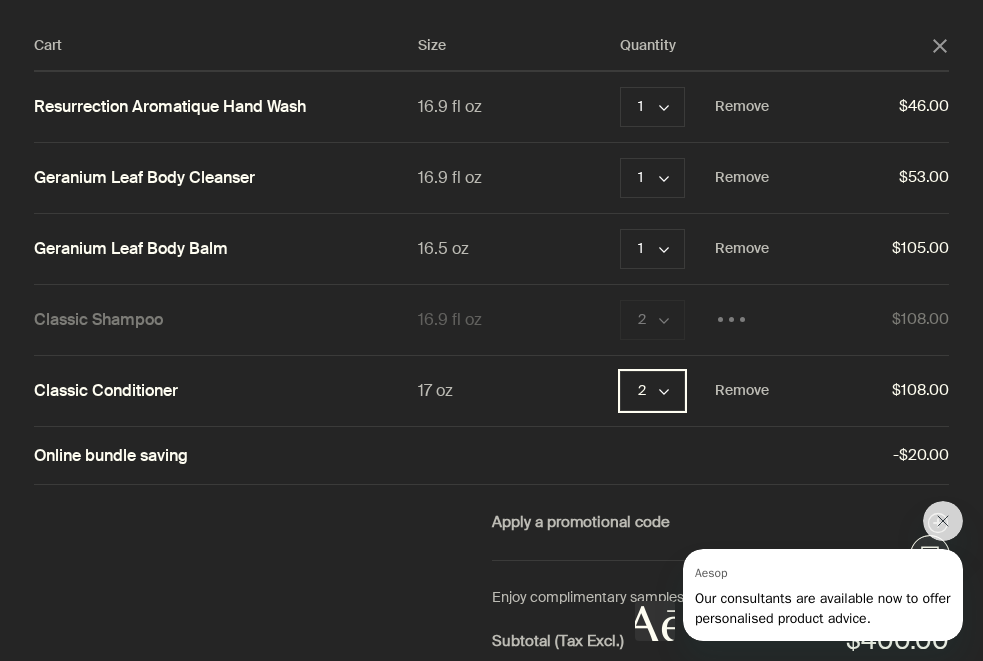 click on "2 chevron" at bounding box center [652, 391] 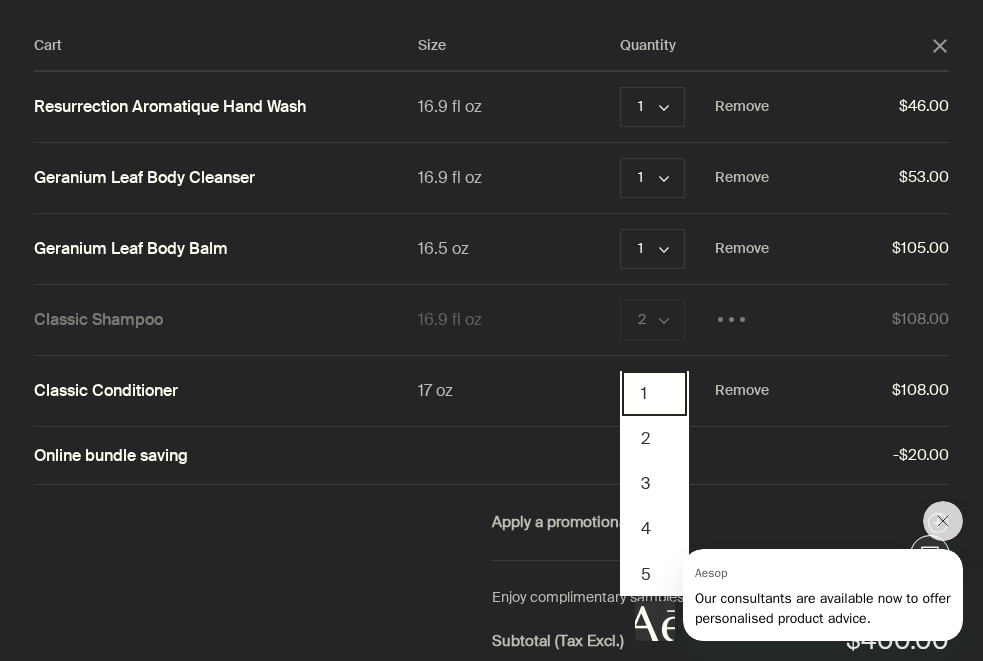 click on "1" at bounding box center (654, 393) 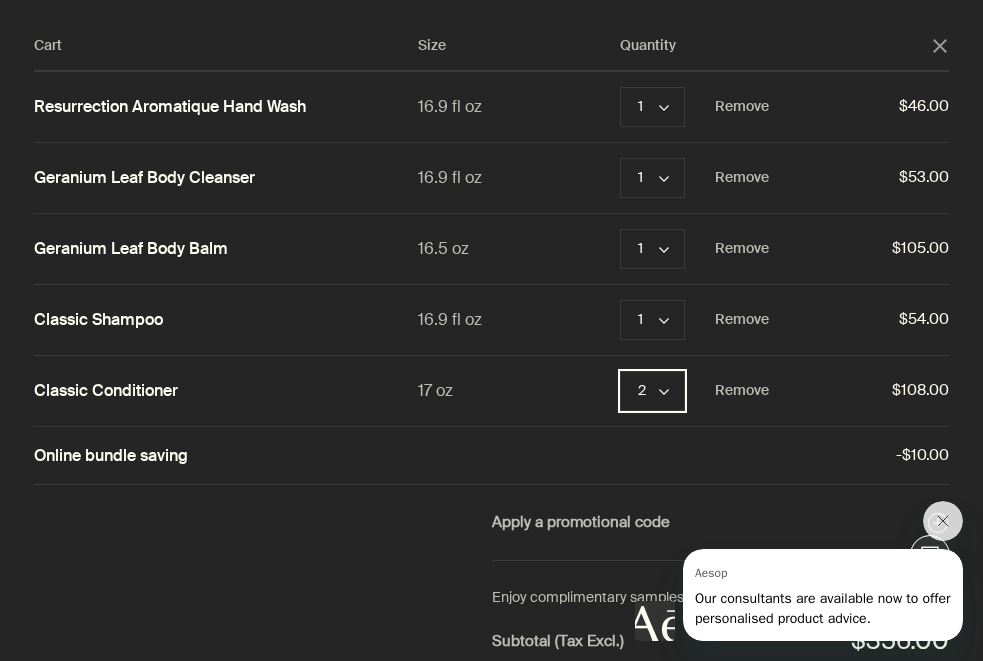 click on "2 chevron" at bounding box center (652, 391) 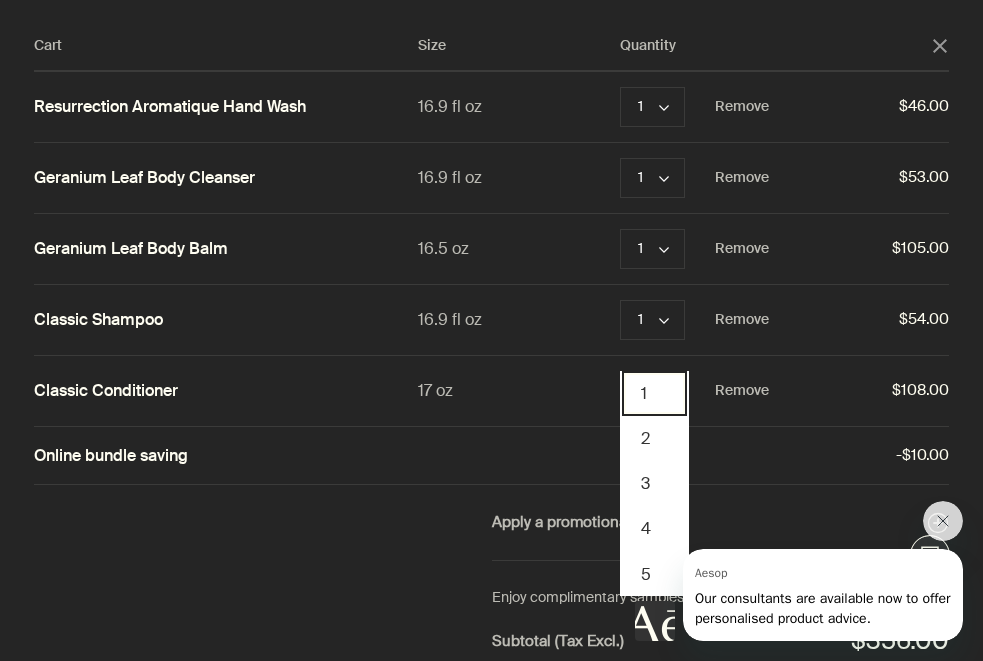 click on "1" at bounding box center (654, 393) 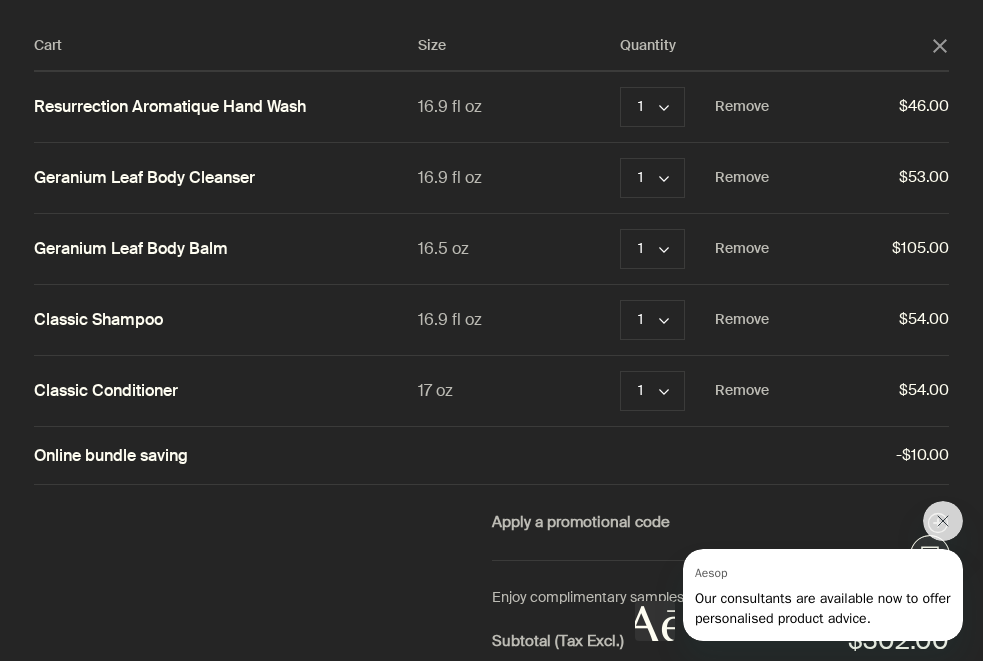 scroll, scrollTop: 0, scrollLeft: 0, axis: both 